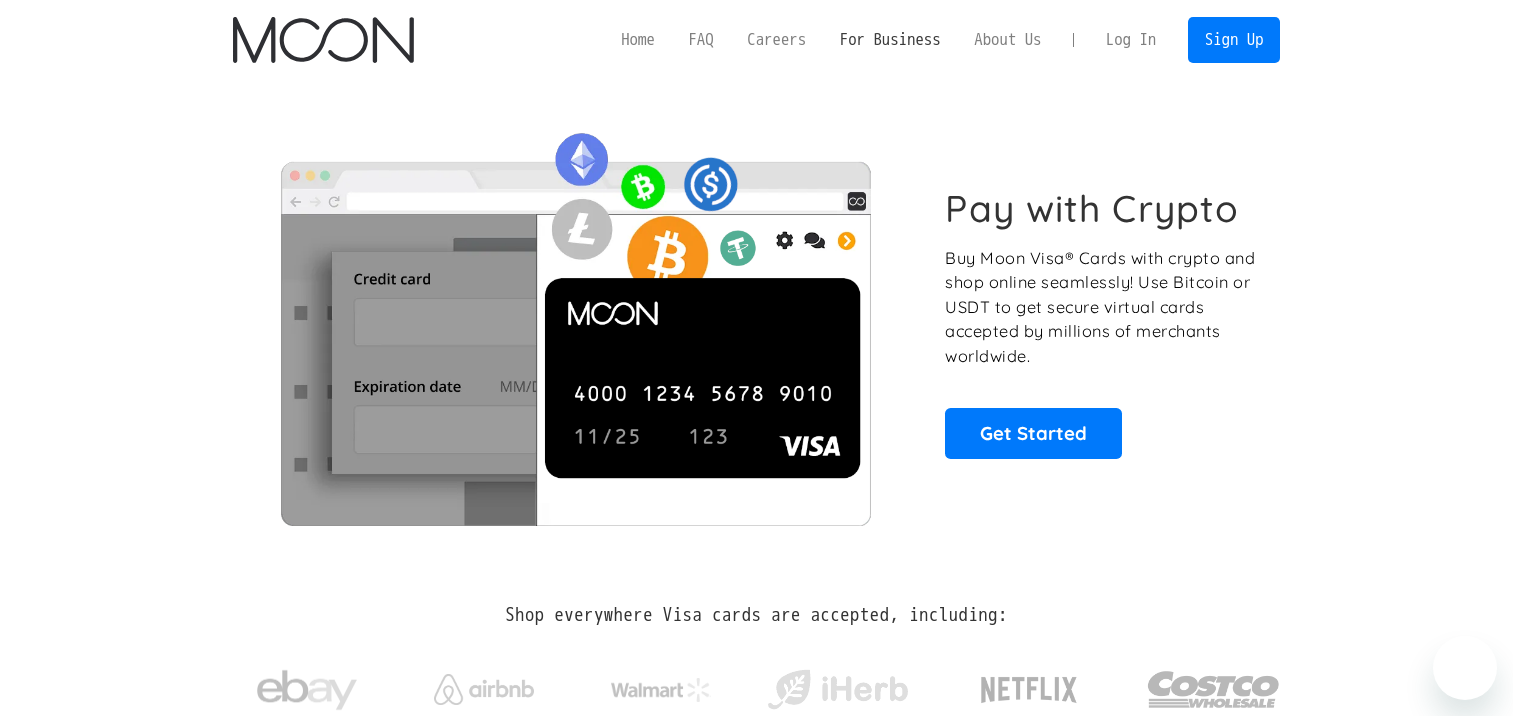 scroll, scrollTop: 0, scrollLeft: 0, axis: both 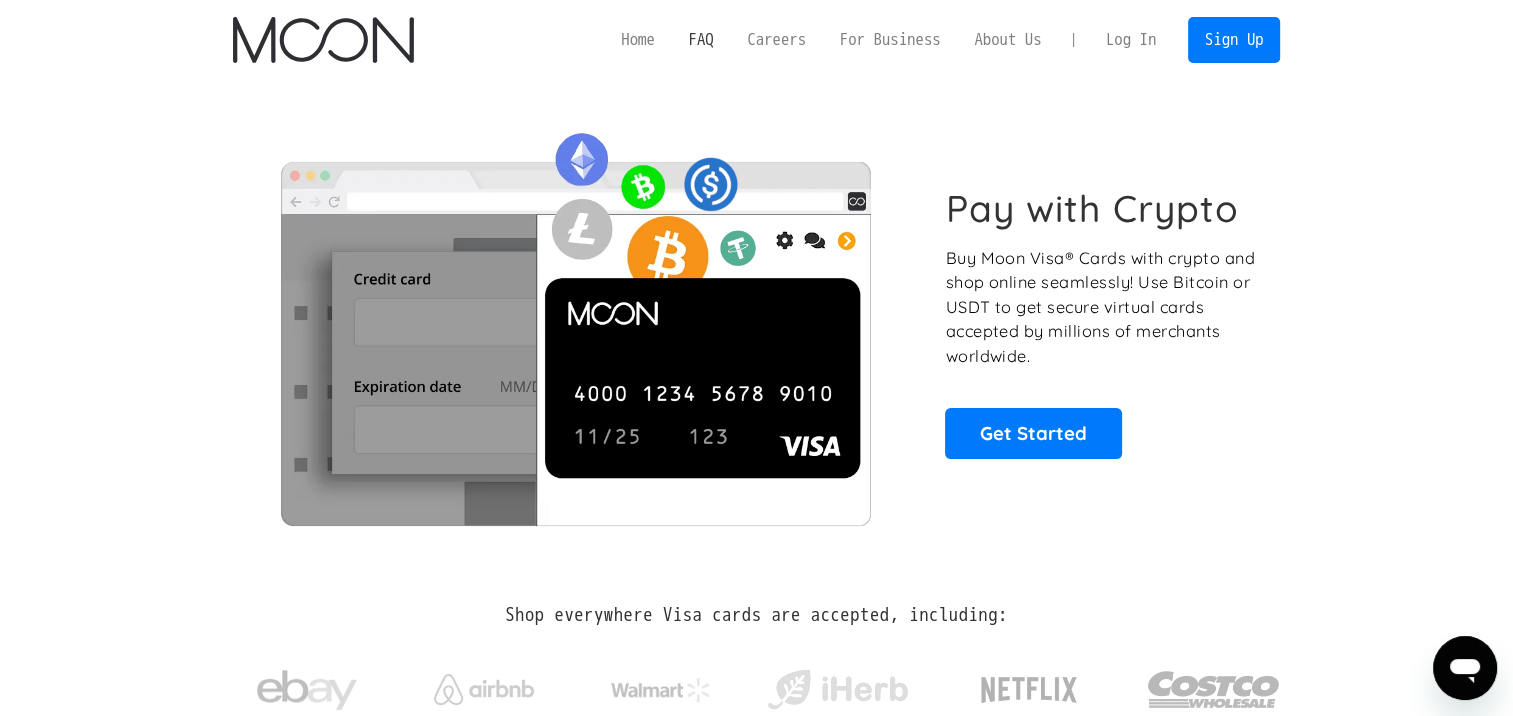click on "FAQ" at bounding box center (701, 39) 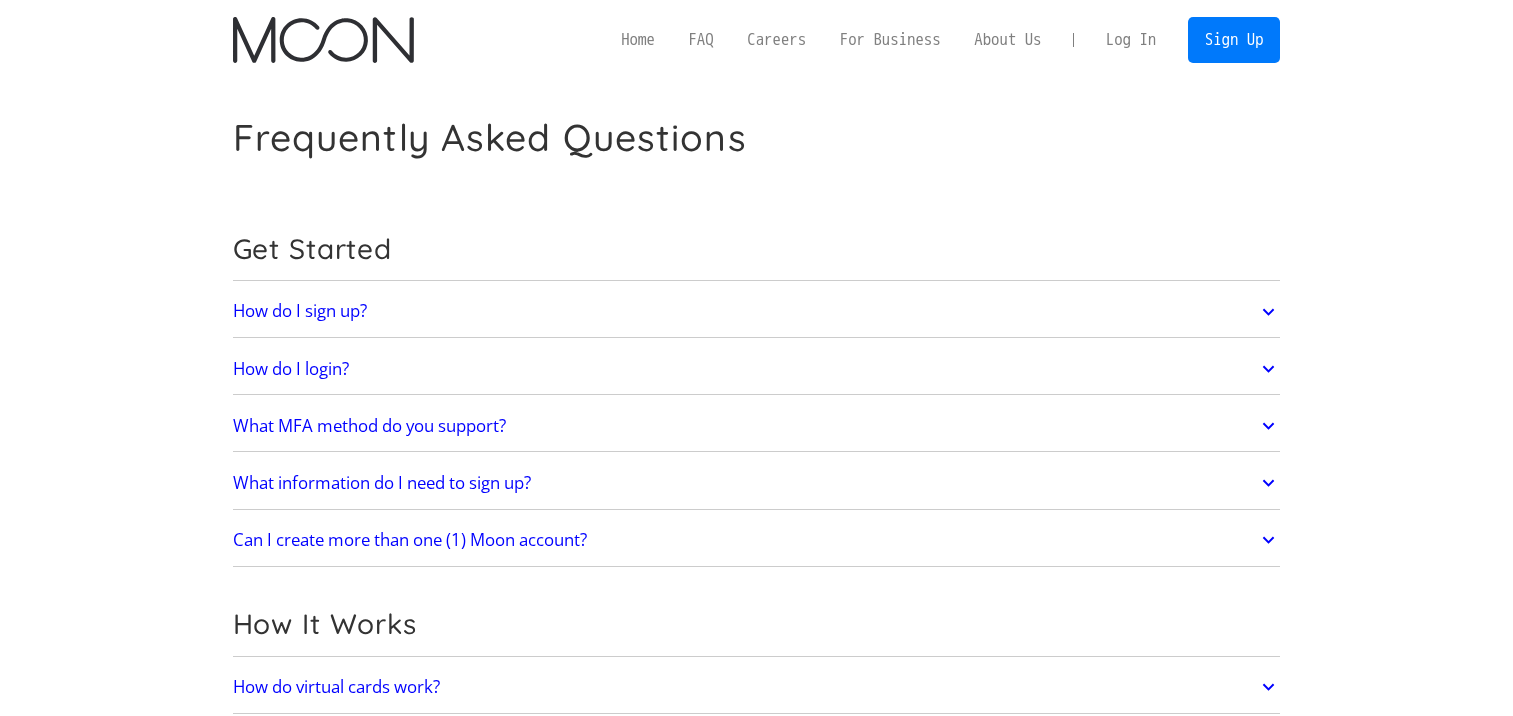 scroll, scrollTop: 0, scrollLeft: 0, axis: both 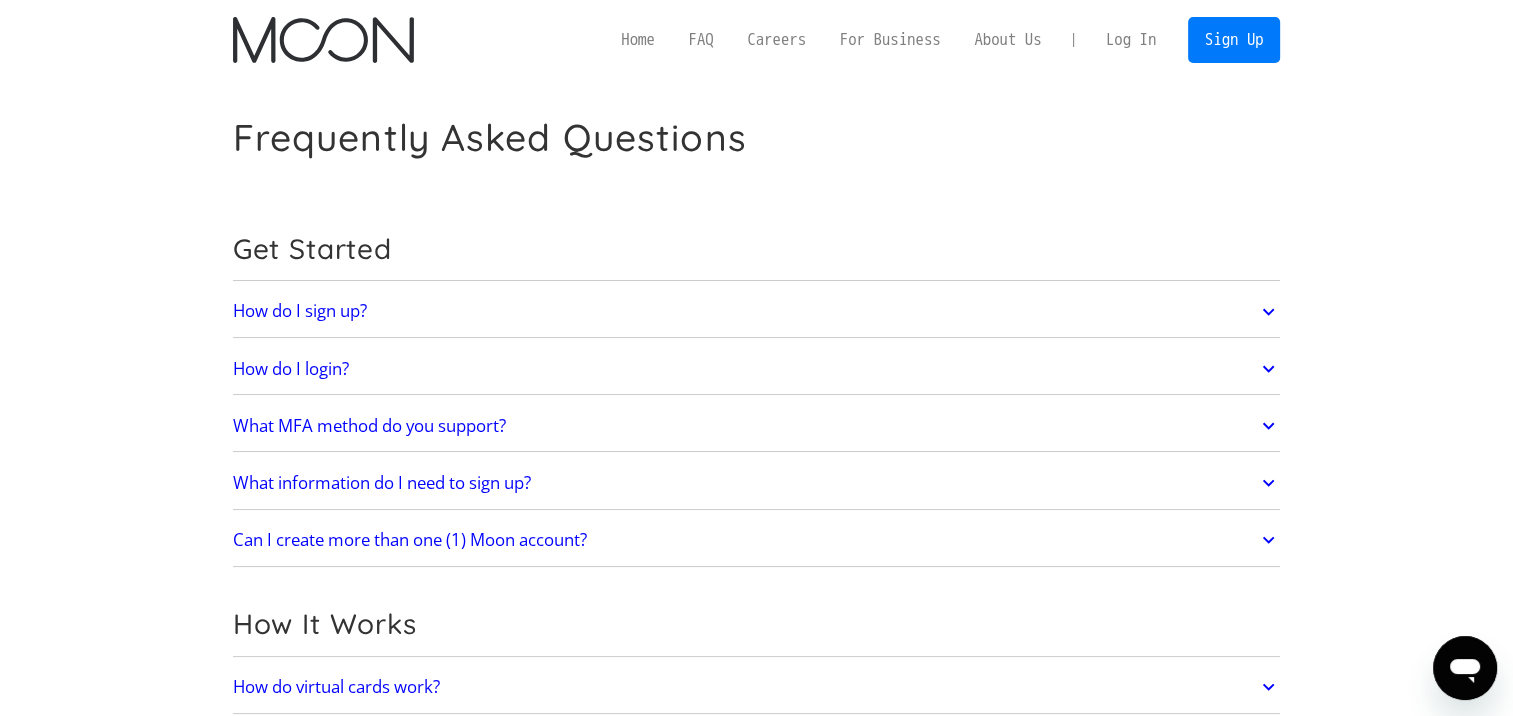 click on "What MFA method do you support?" at bounding box center (369, 426) 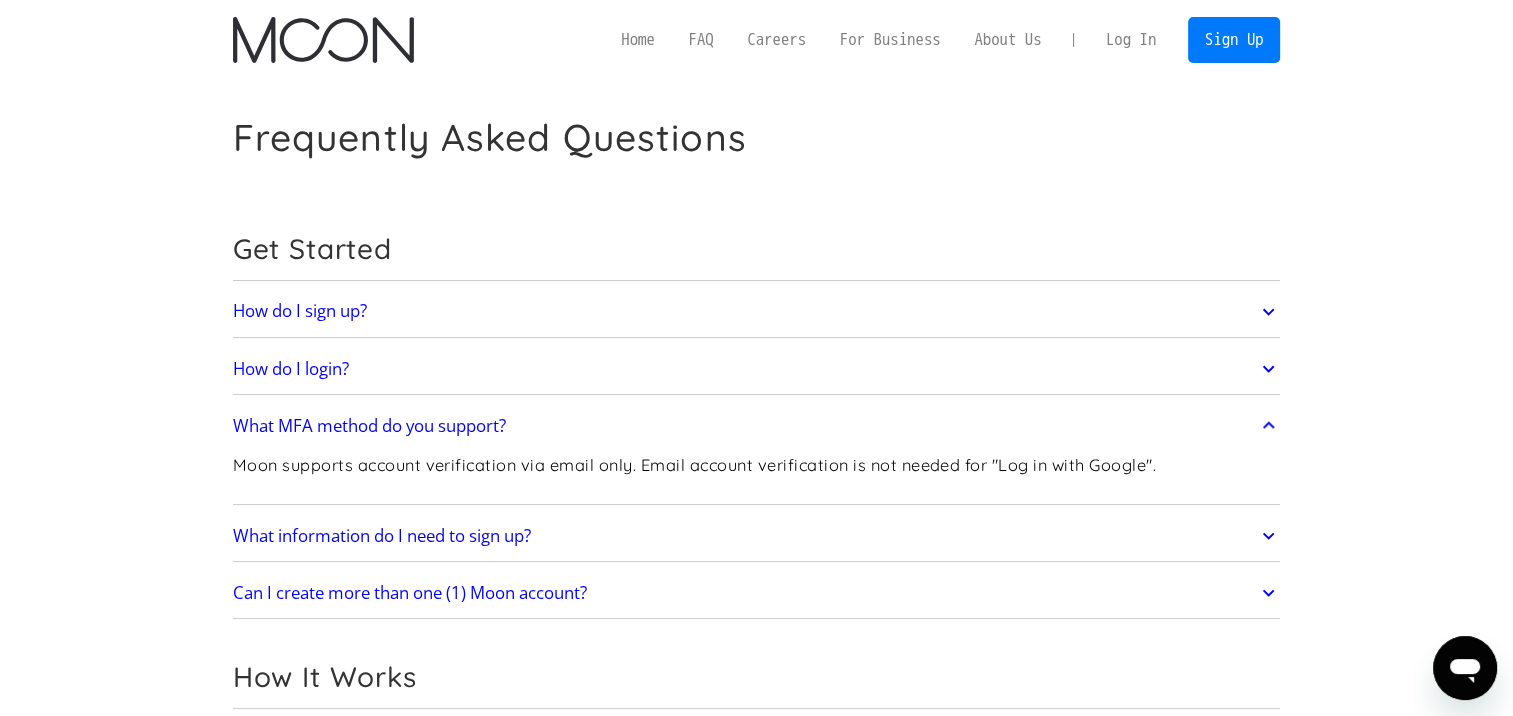 click on "What MFA method do you support?" at bounding box center [369, 426] 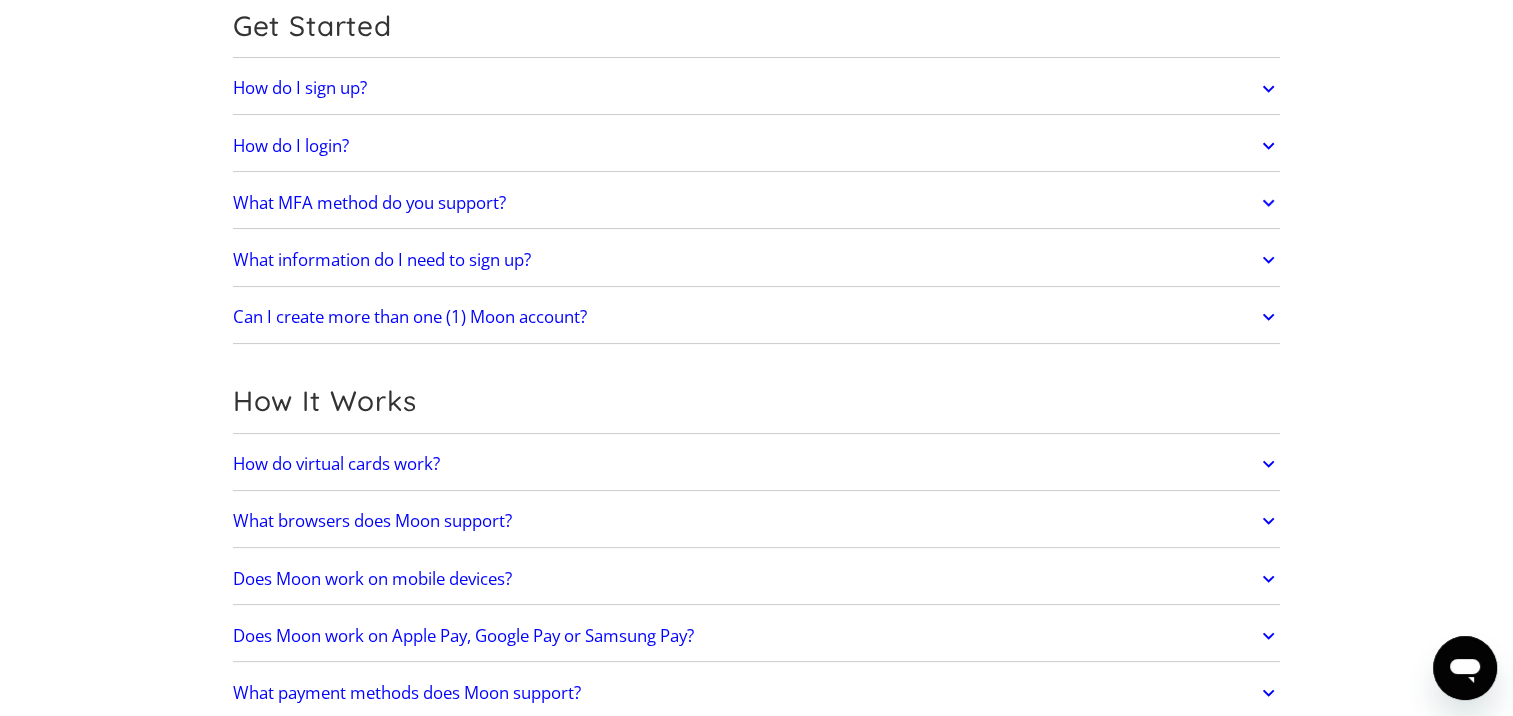 scroll, scrollTop: 300, scrollLeft: 0, axis: vertical 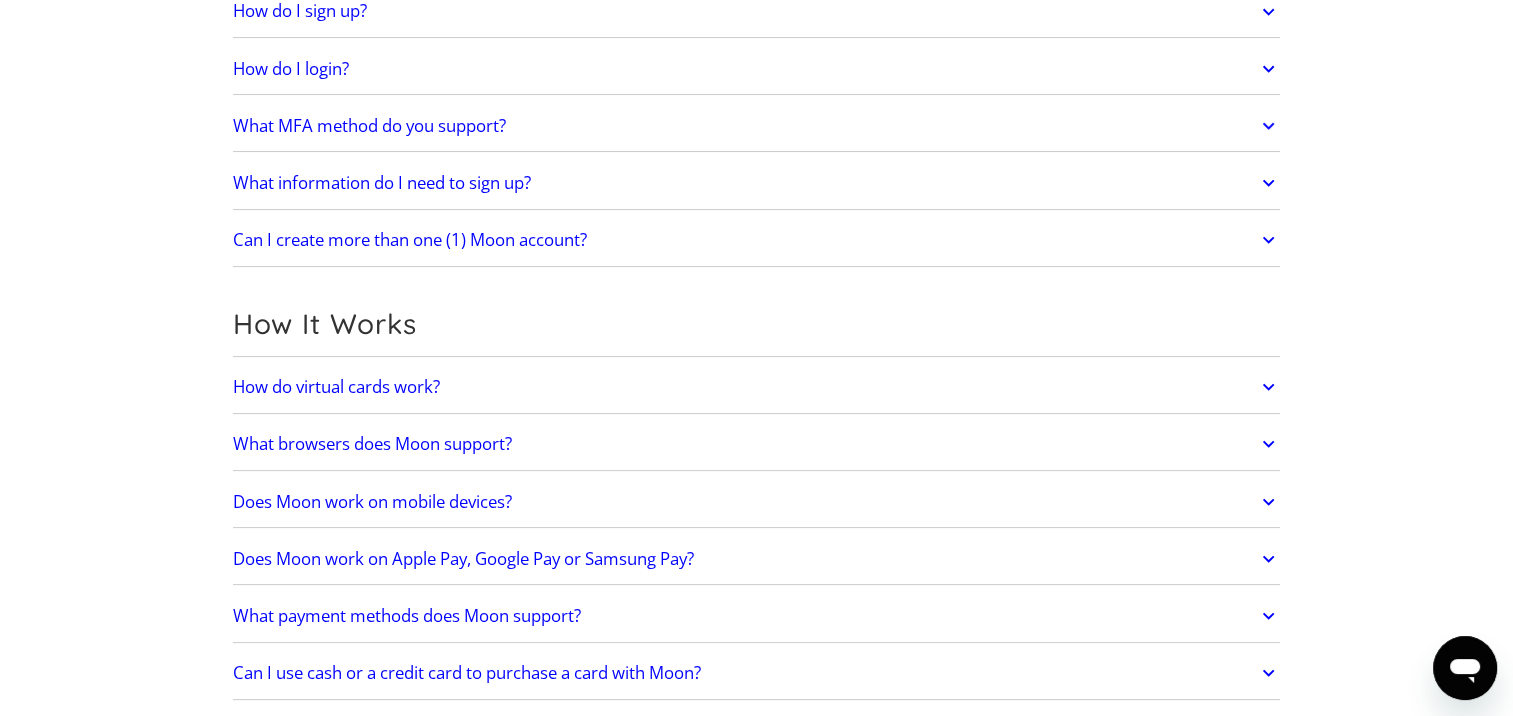 click on "What information do I need to sign up?" at bounding box center [382, 183] 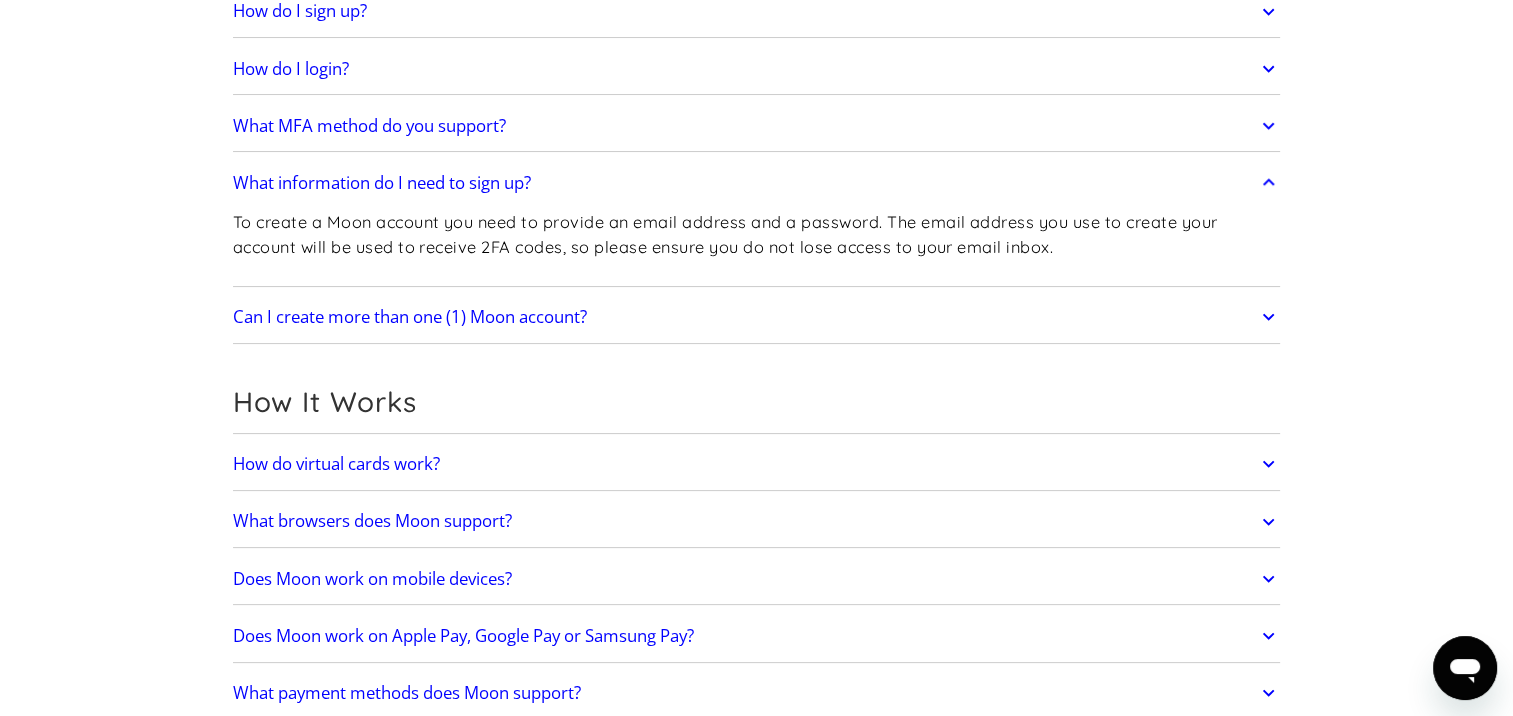 click on "What information do I need to sign up?" at bounding box center [382, 183] 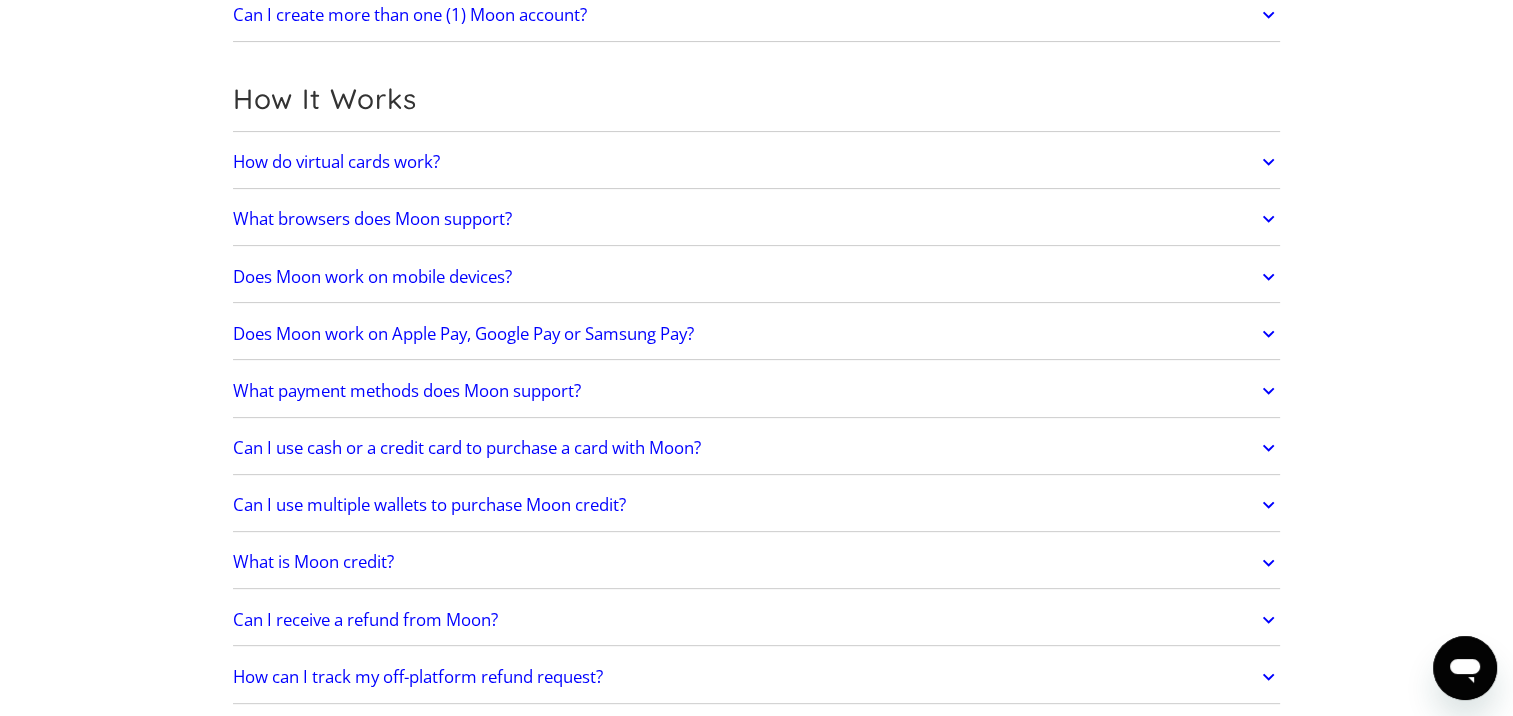 scroll, scrollTop: 600, scrollLeft: 0, axis: vertical 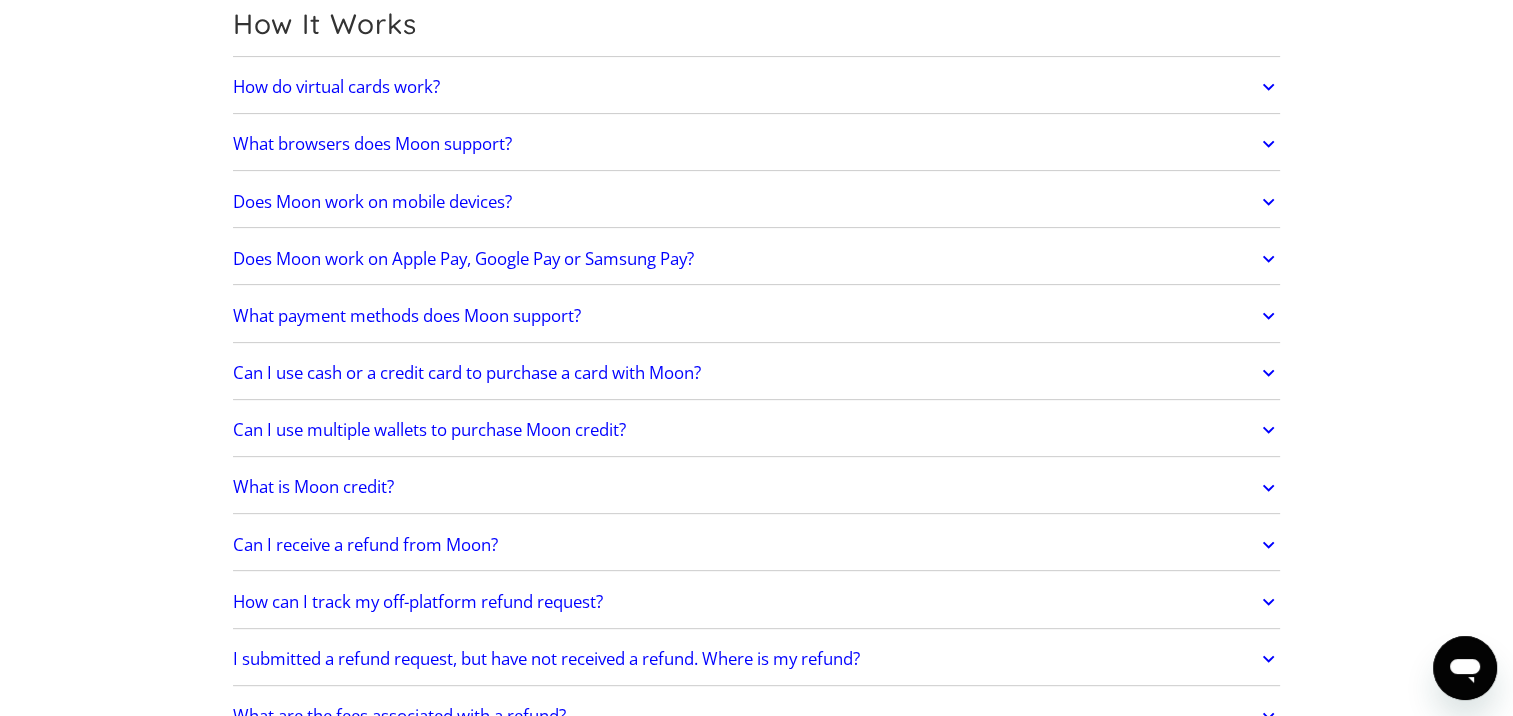 click on "Does Moon work on Apple Pay, Google Pay or Samsung Pay?" at bounding box center (463, 259) 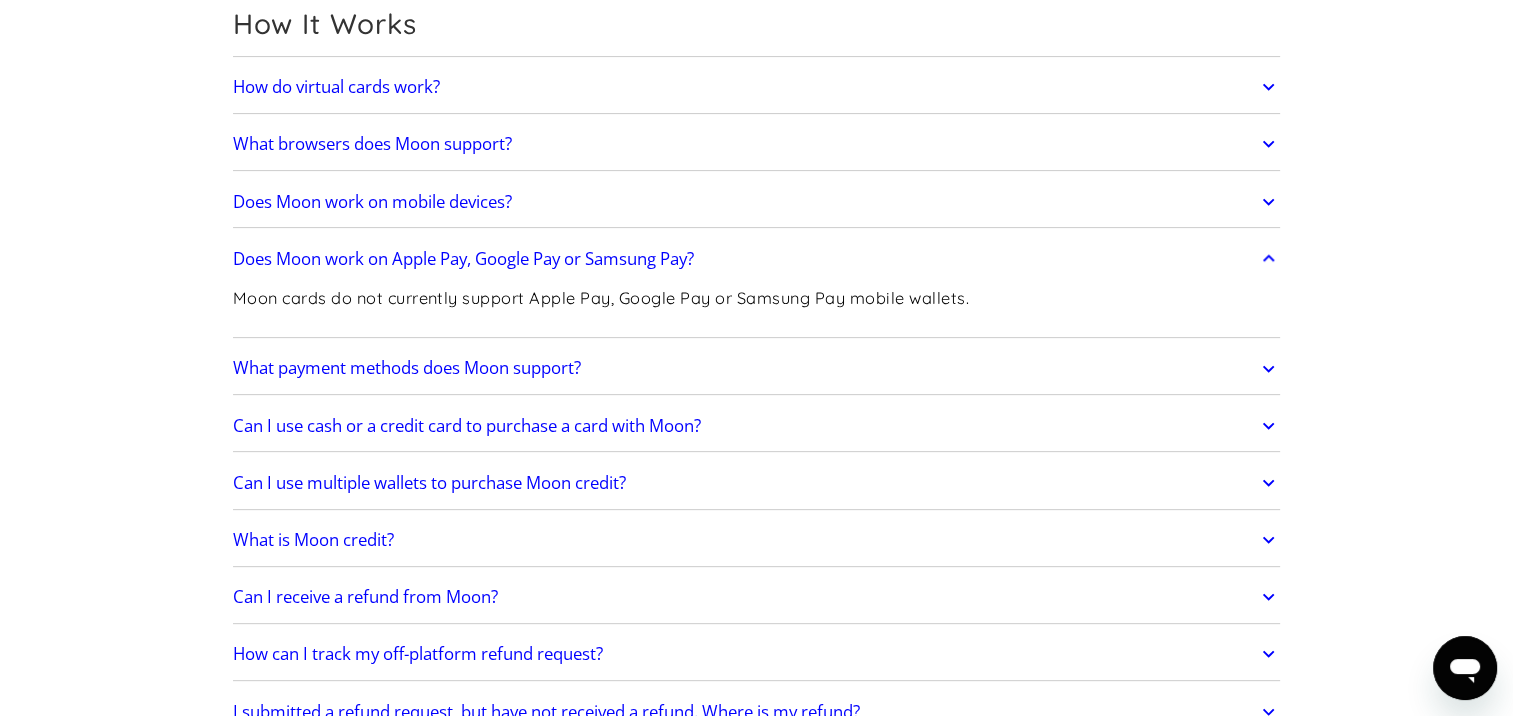 click on "Does Moon work on Apple Pay, Google Pay or Samsung Pay?" at bounding box center (463, 259) 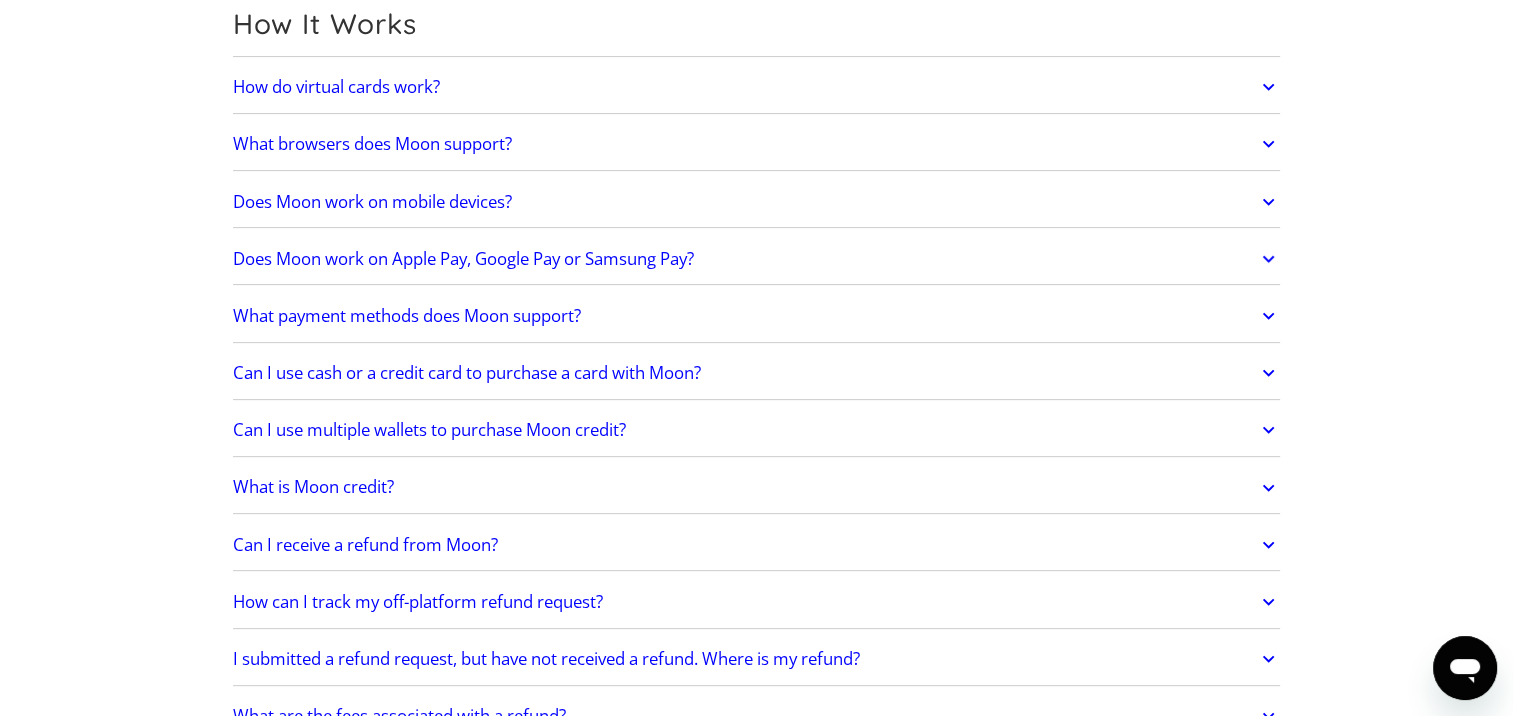 click on "Does Moon work on mobile devices?" at bounding box center [372, 202] 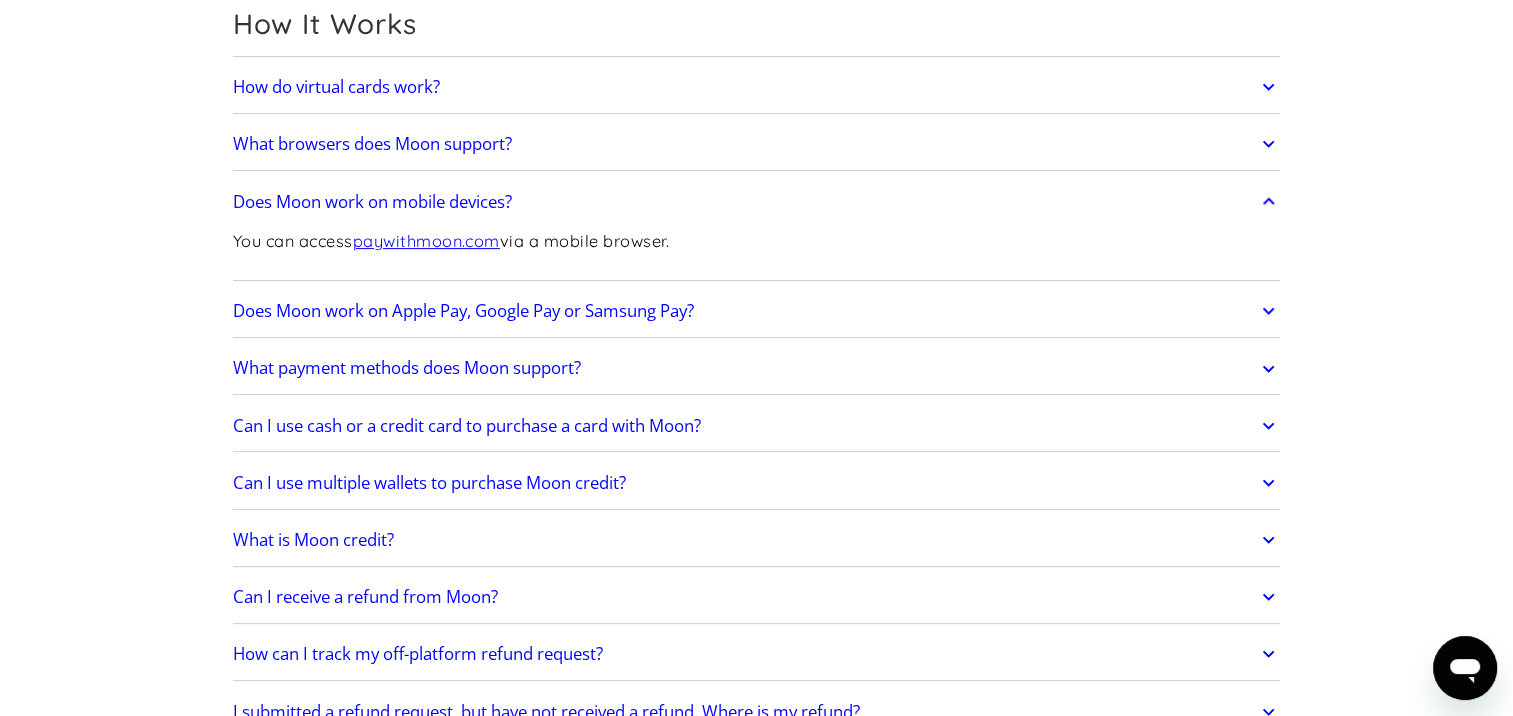 click on "Does Moon work on mobile devices?" at bounding box center [372, 202] 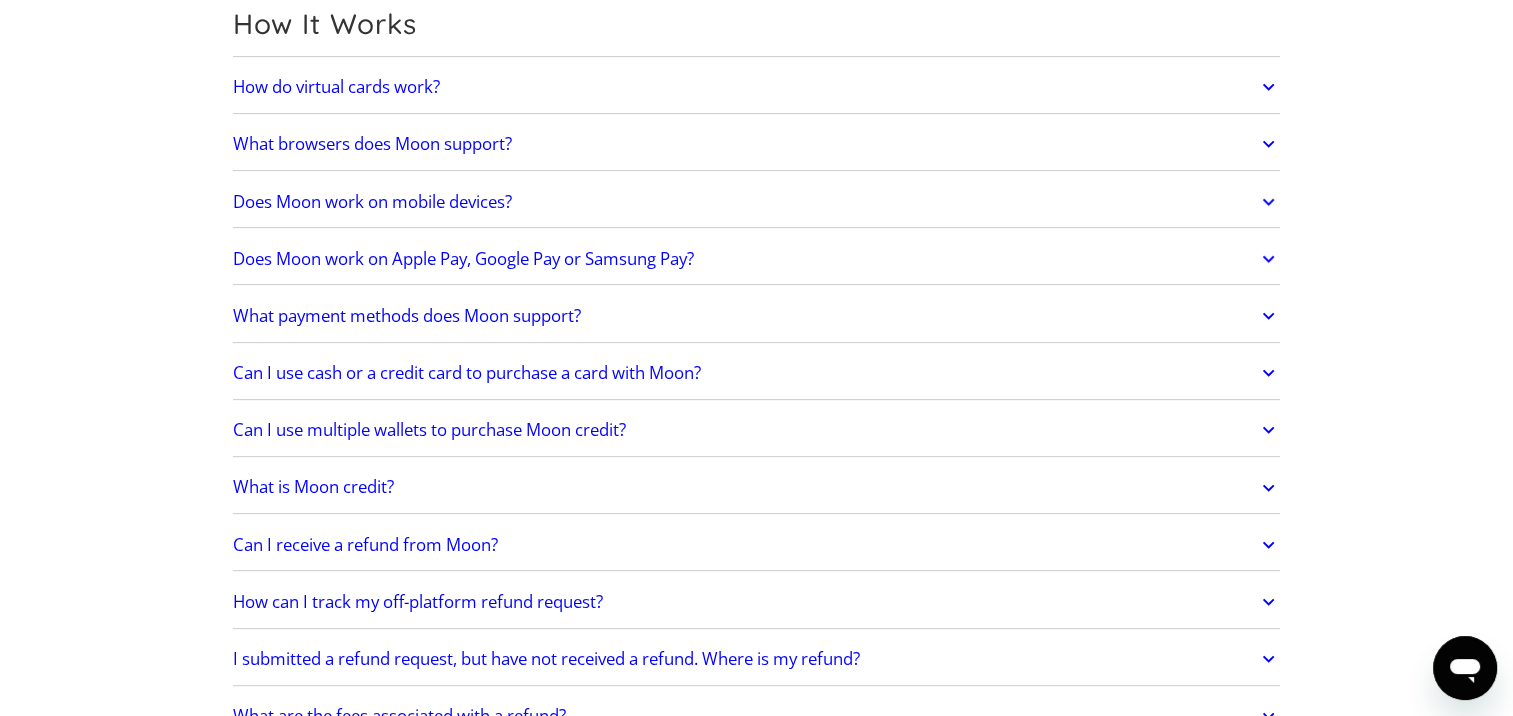 click on "Can I use cash or a credit card to purchase a card with Moon?" at bounding box center [467, 373] 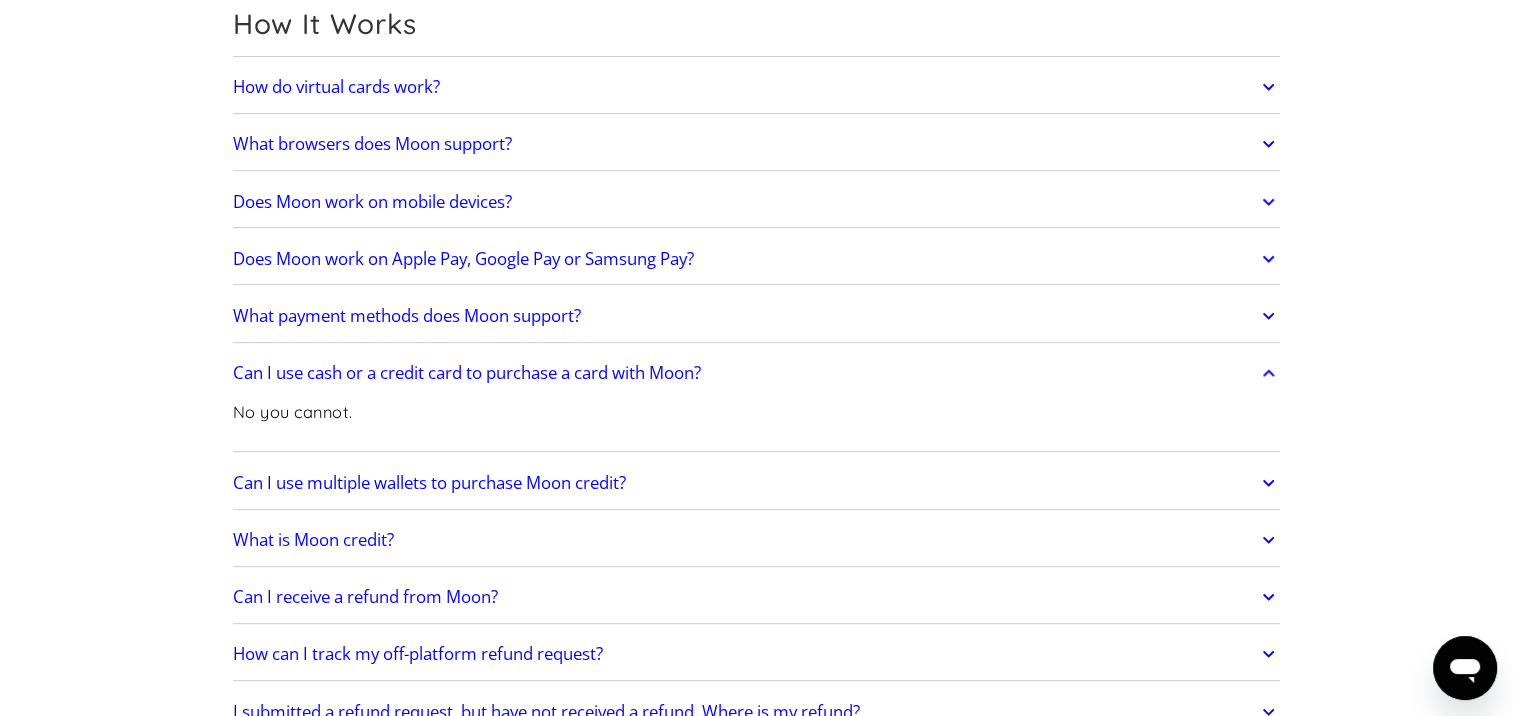 click on "Can I use cash or a credit card to purchase a card with Moon?" at bounding box center [467, 373] 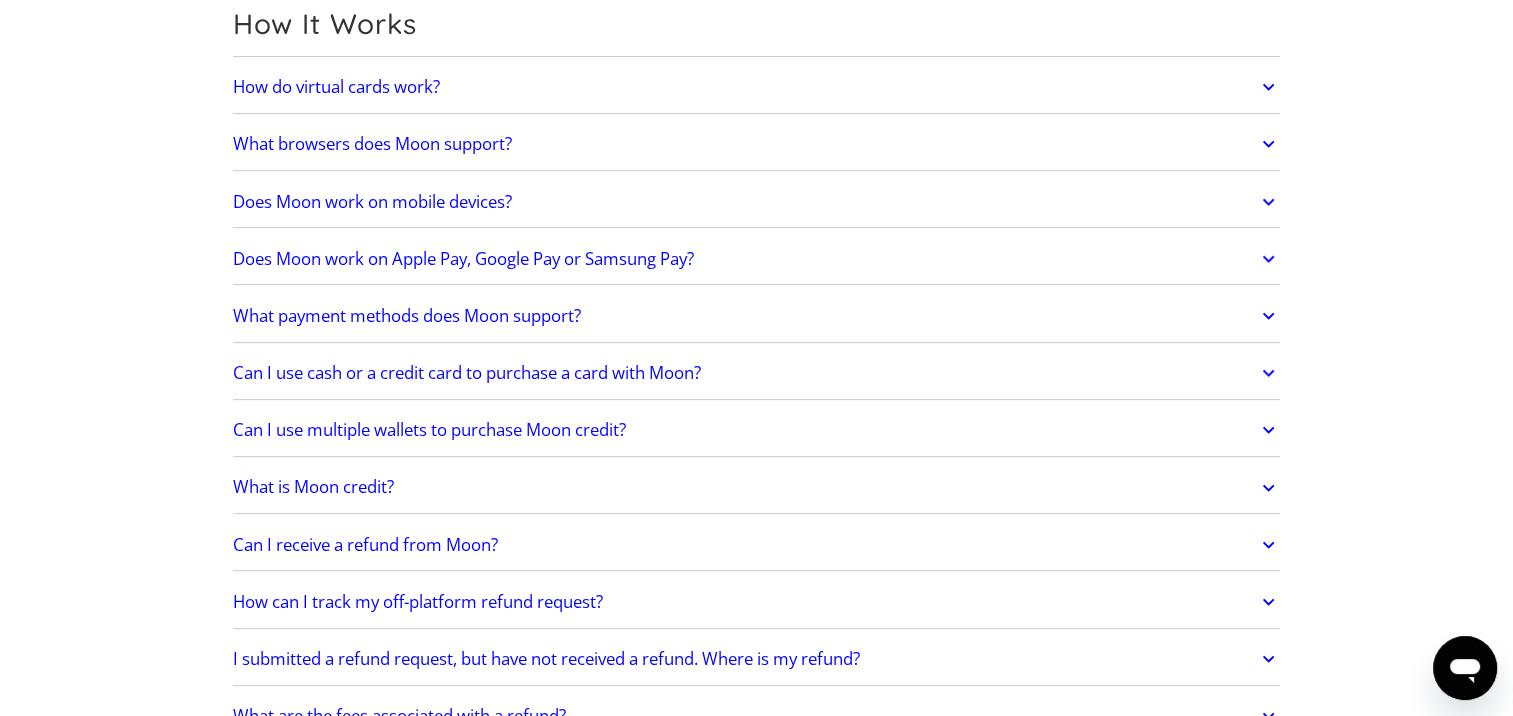click on "Can I use multiple wallets to purchase Moon credit?" at bounding box center (429, 430) 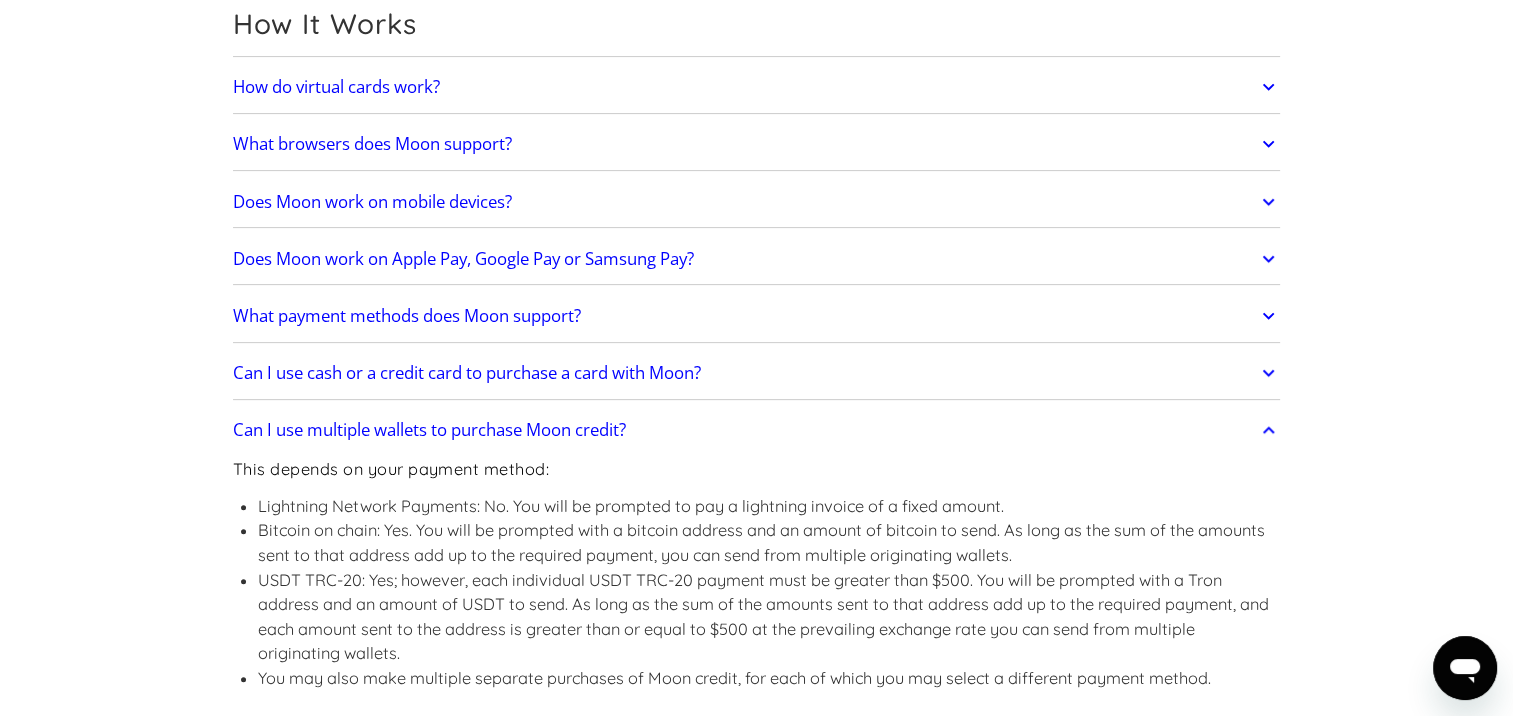 click on "Can I use multiple wallets to purchase Moon credit?" at bounding box center [429, 430] 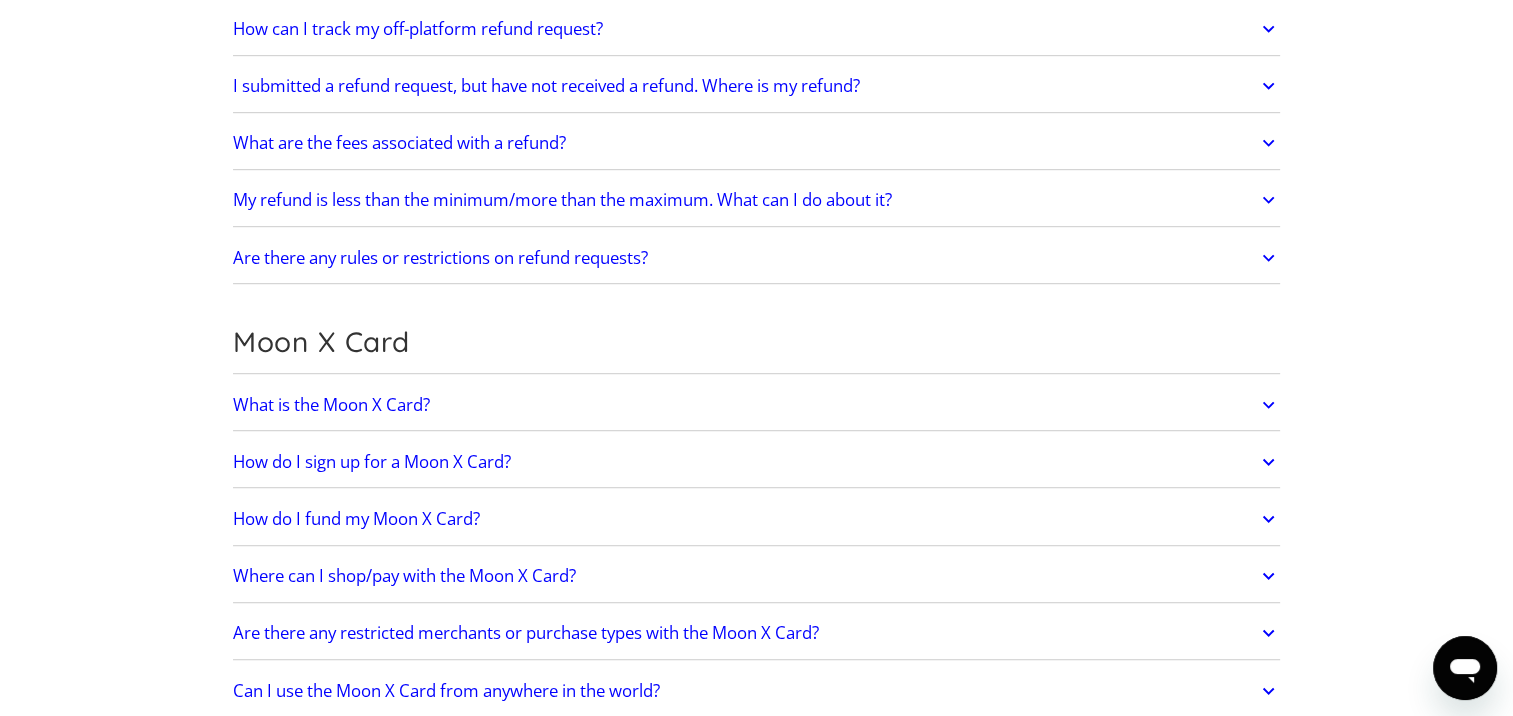 scroll, scrollTop: 1400, scrollLeft: 0, axis: vertical 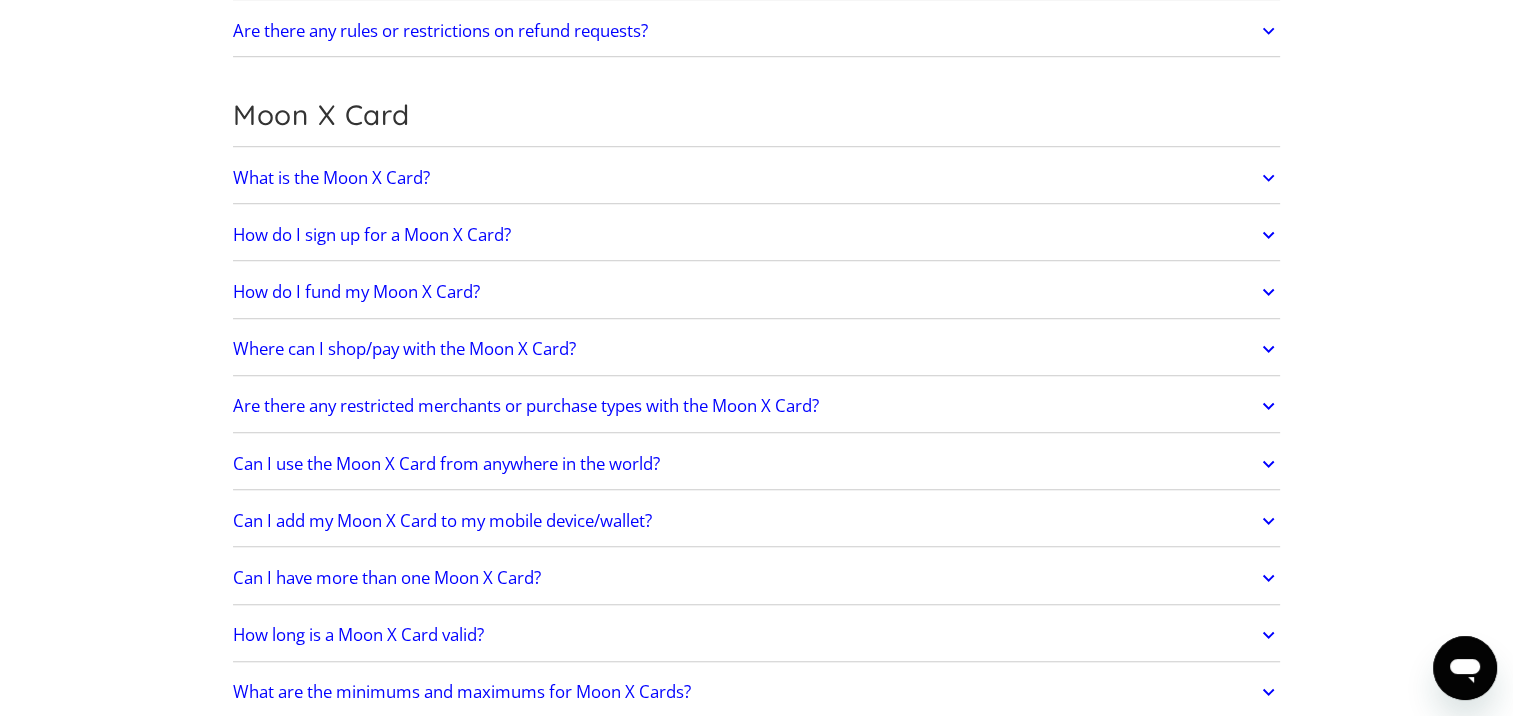 click on "What is the Moon X Card?" at bounding box center [331, 178] 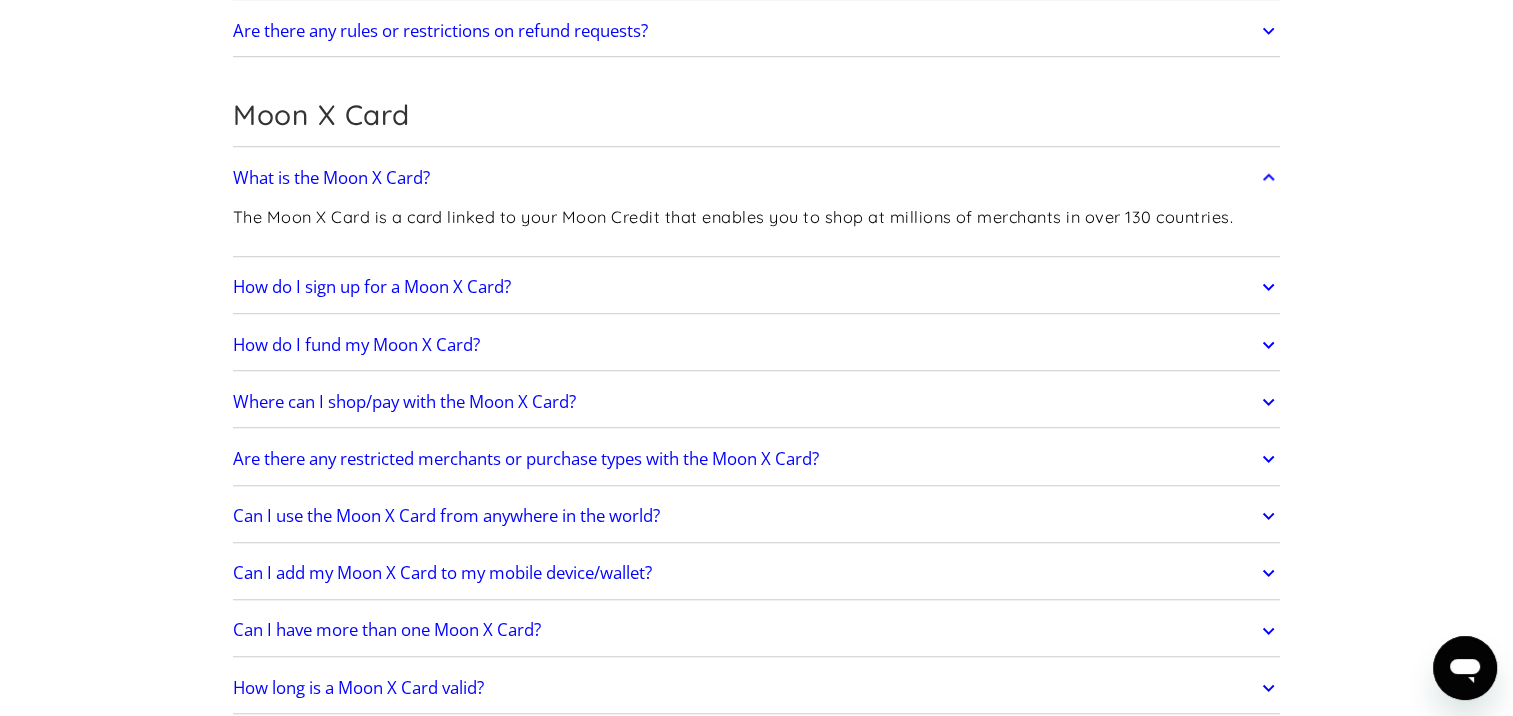 click on "What is the Moon X Card?" at bounding box center (331, 178) 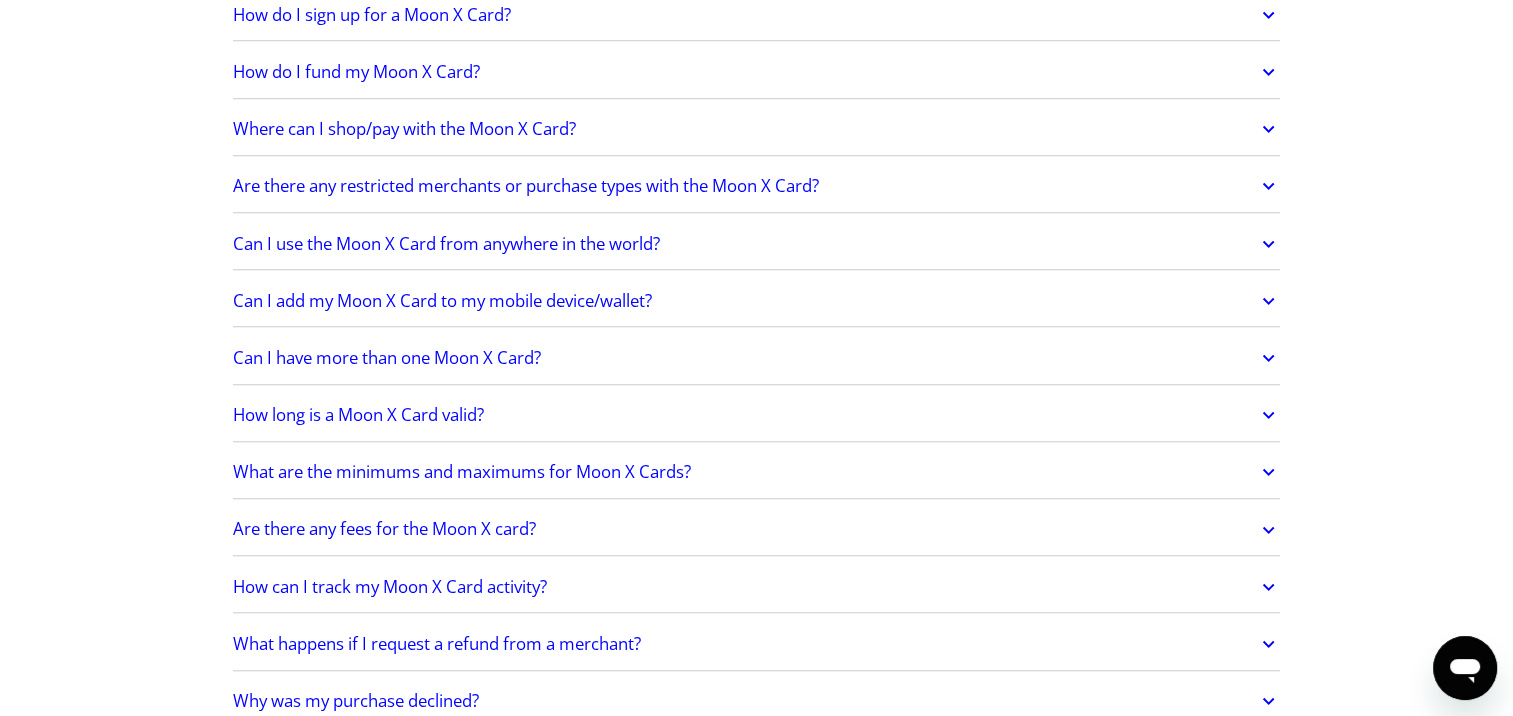 scroll, scrollTop: 1600, scrollLeft: 0, axis: vertical 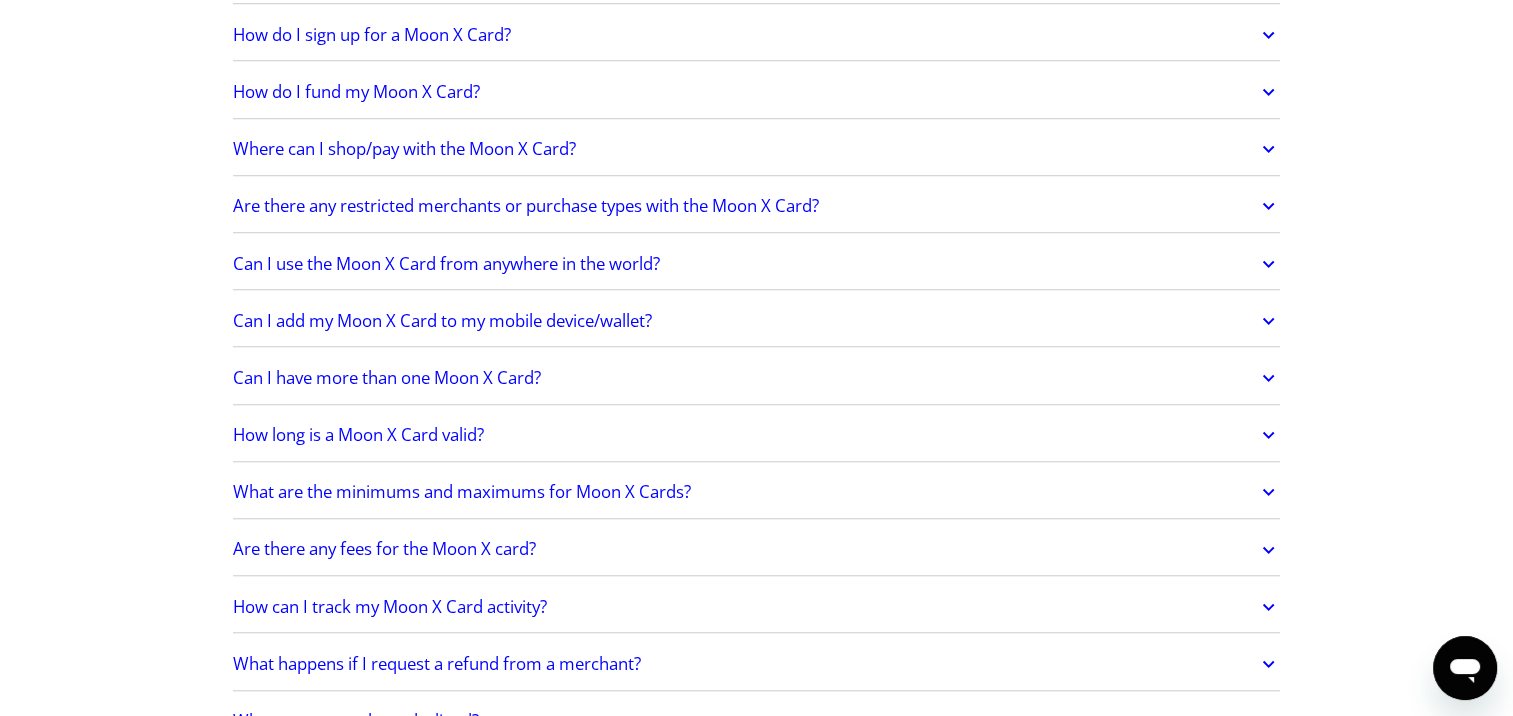 click on "Are there any restricted merchants or purchase types with the Moon X Card?" at bounding box center [526, 206] 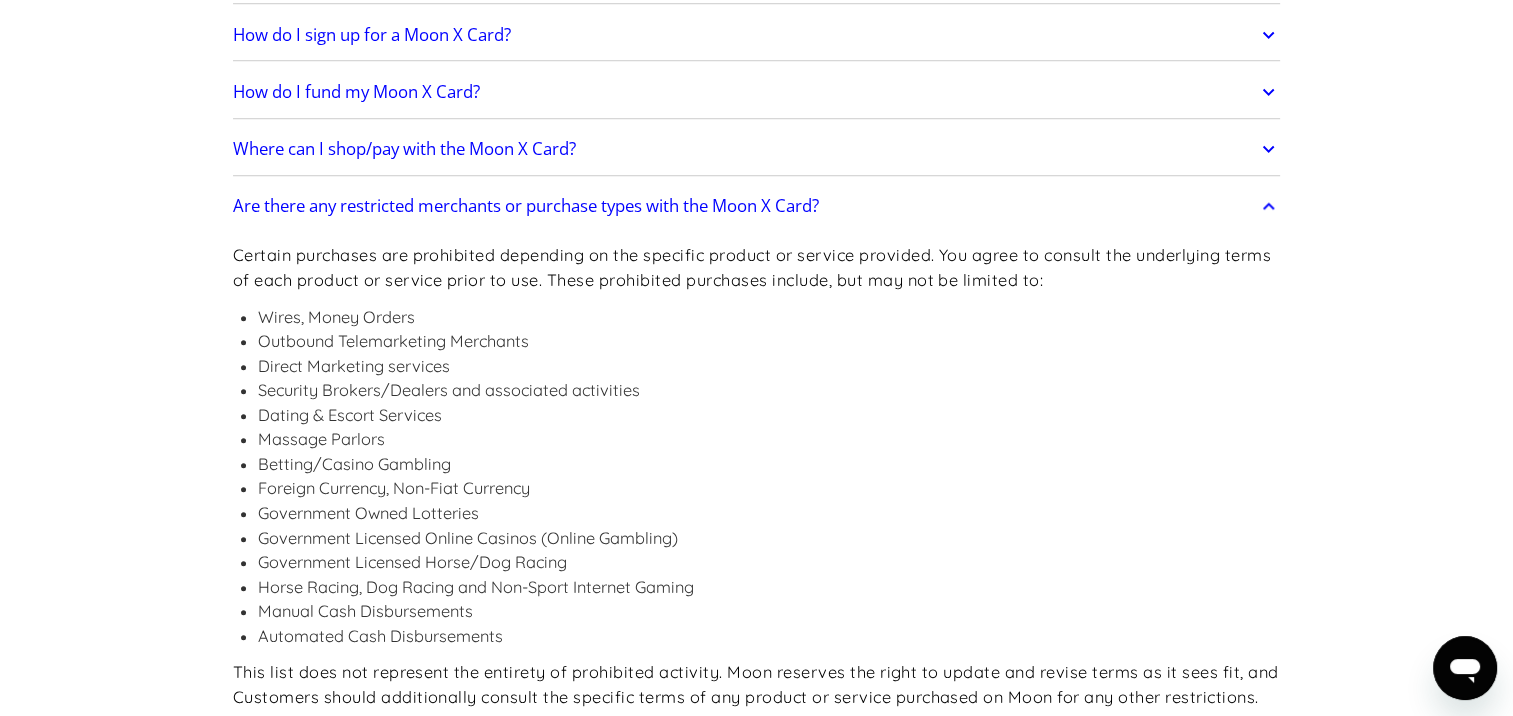 click on "Are there any restricted merchants or purchase types with the Moon X Card?" at bounding box center (526, 206) 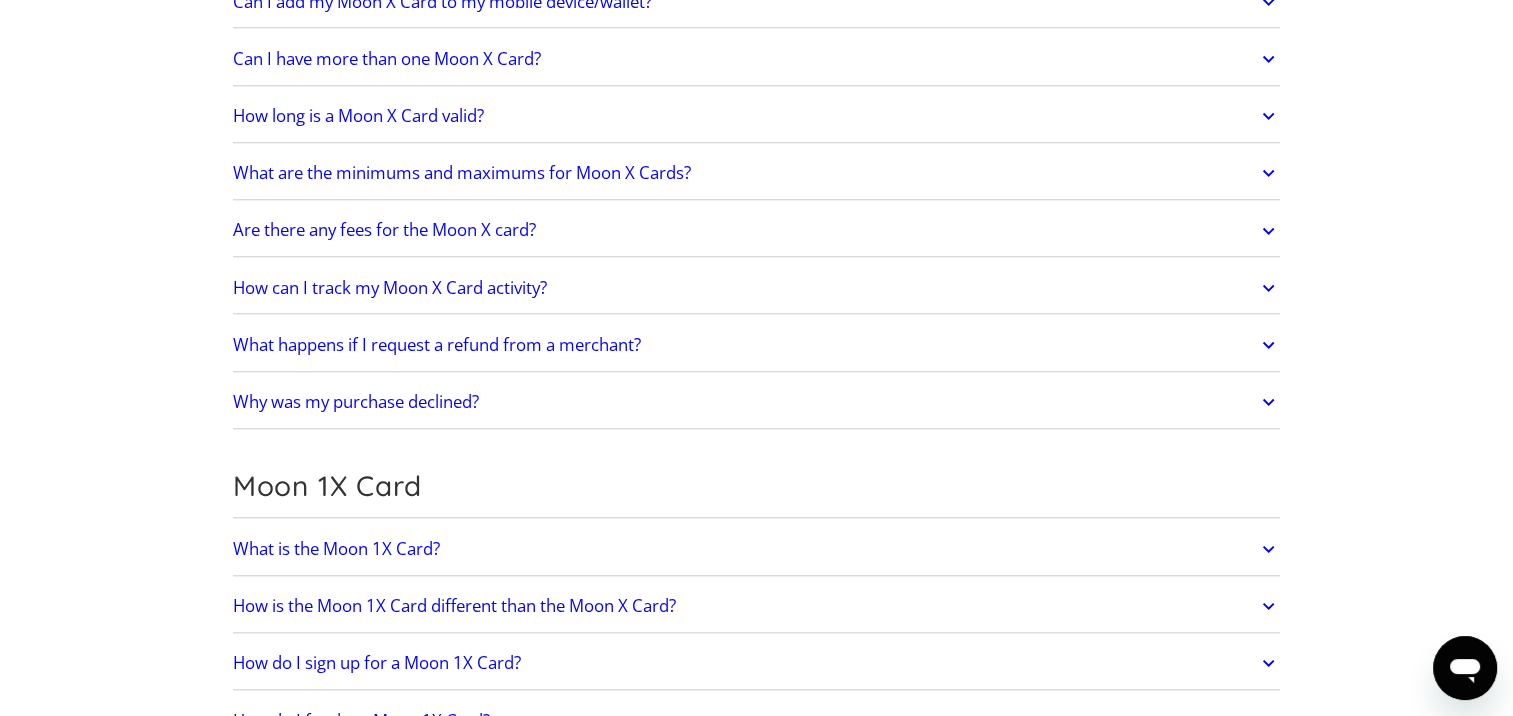 scroll, scrollTop: 1900, scrollLeft: 0, axis: vertical 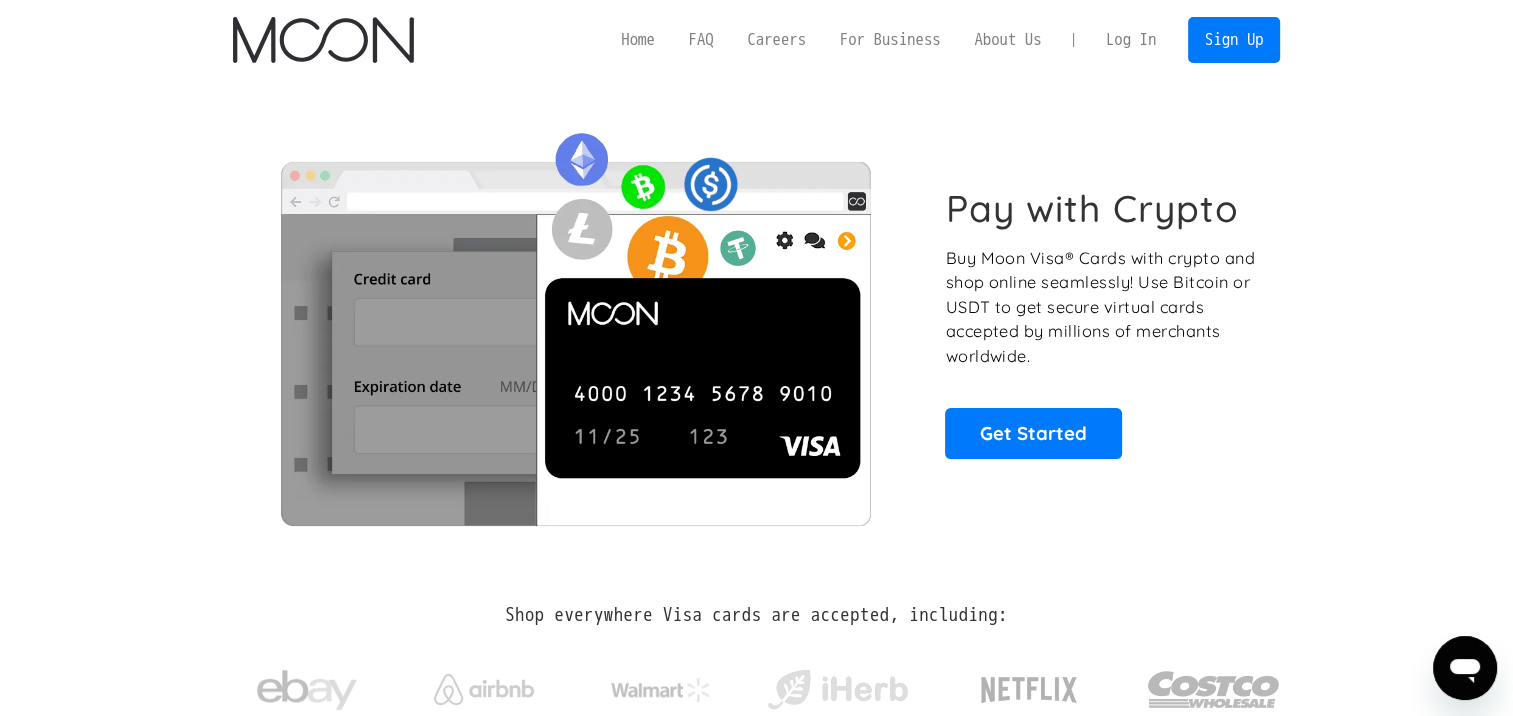 click on "Log In" at bounding box center [1131, 40] 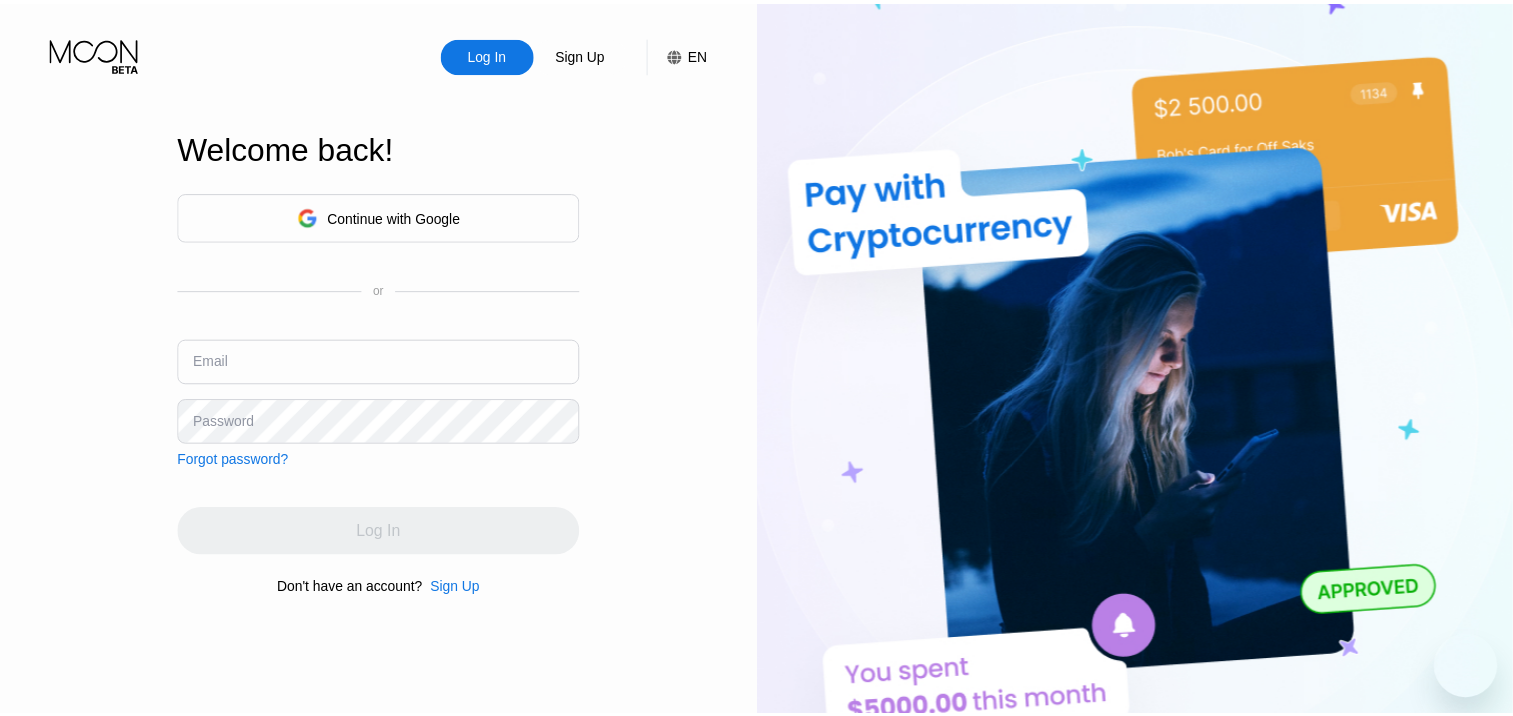 scroll, scrollTop: 0, scrollLeft: 0, axis: both 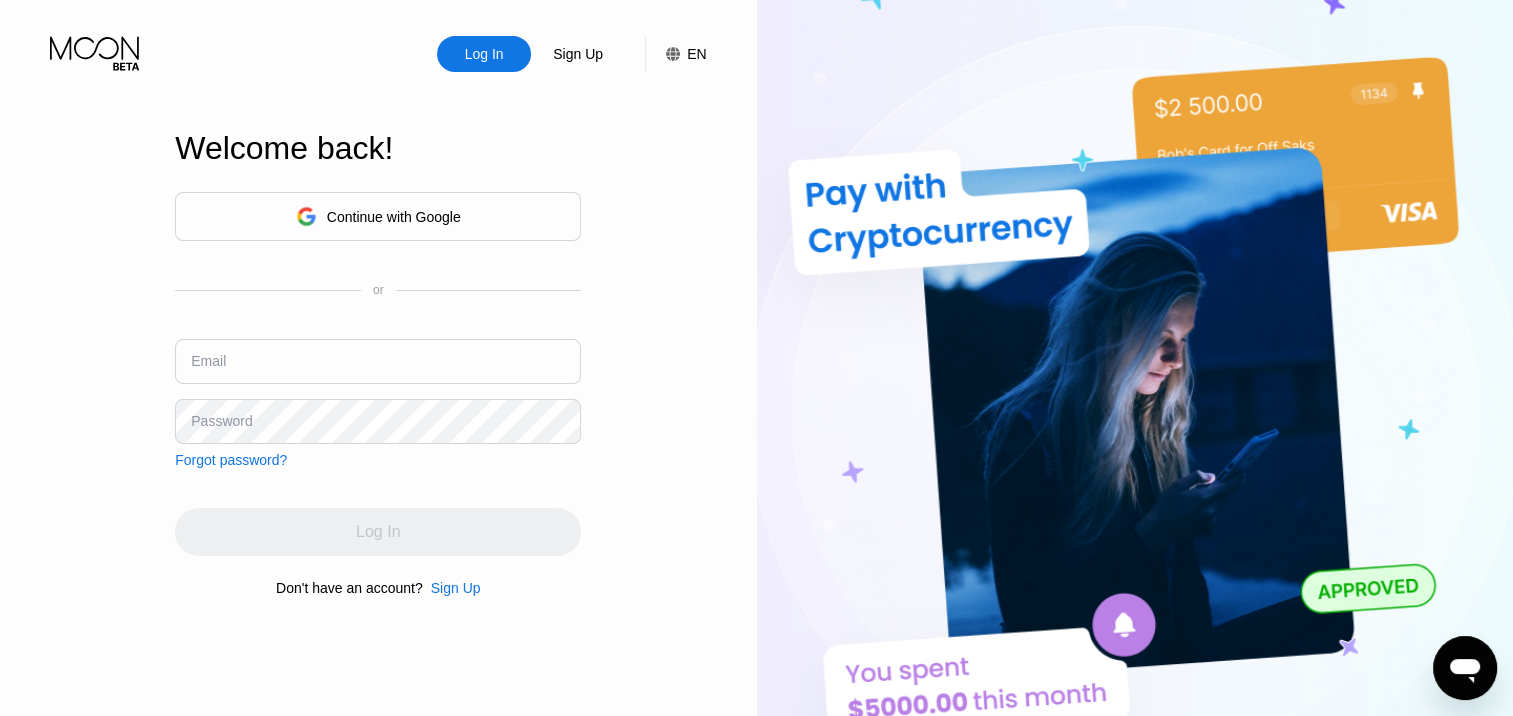 click on "Sign Up" at bounding box center [456, 588] 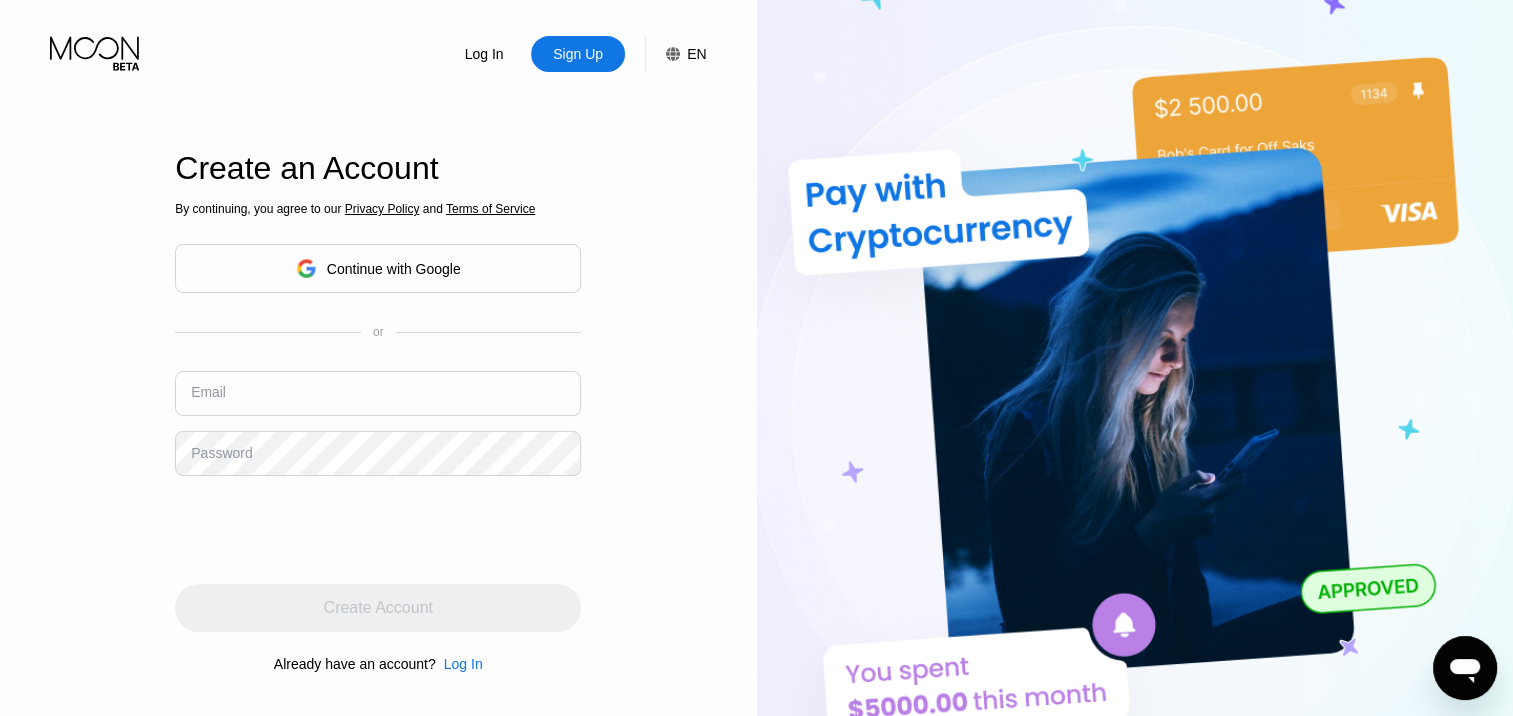 click at bounding box center [378, 393] 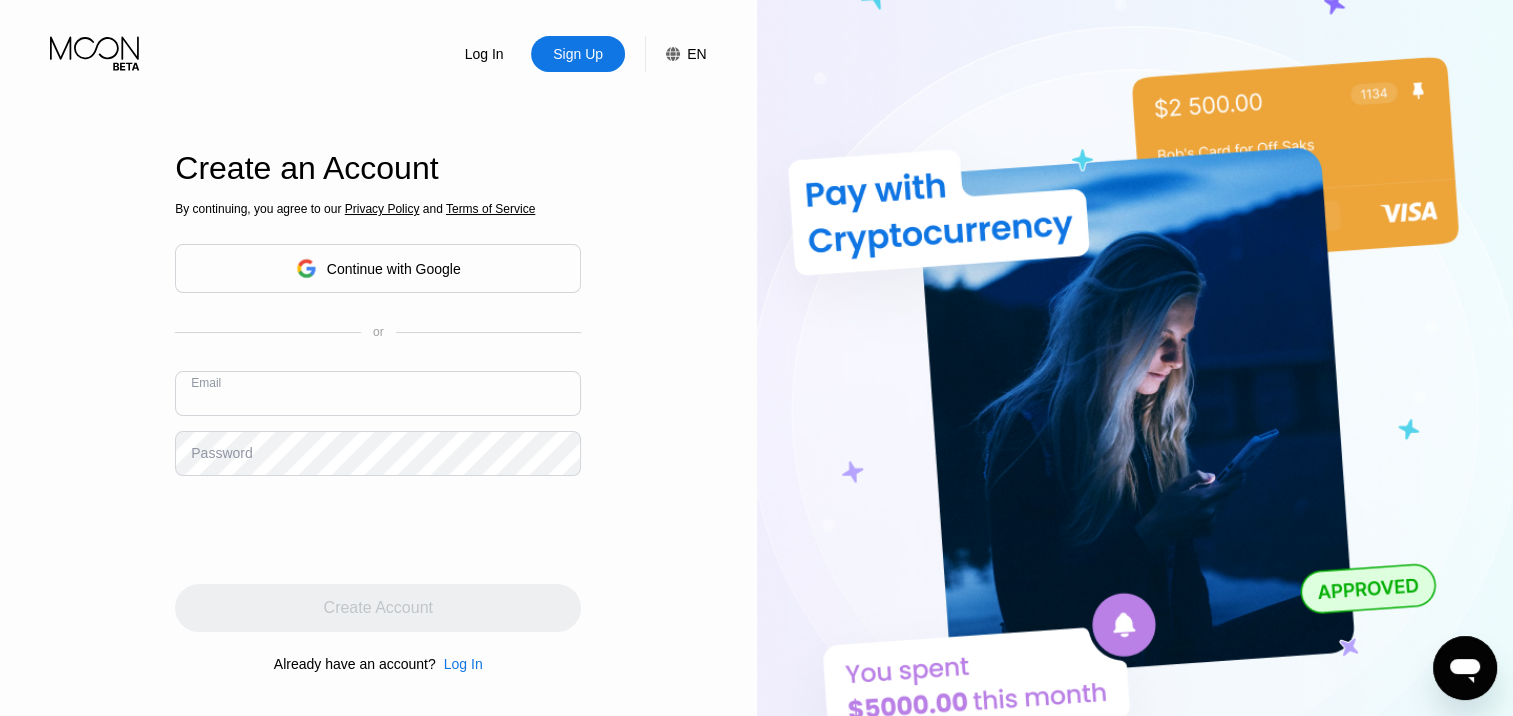 click at bounding box center [378, 393] 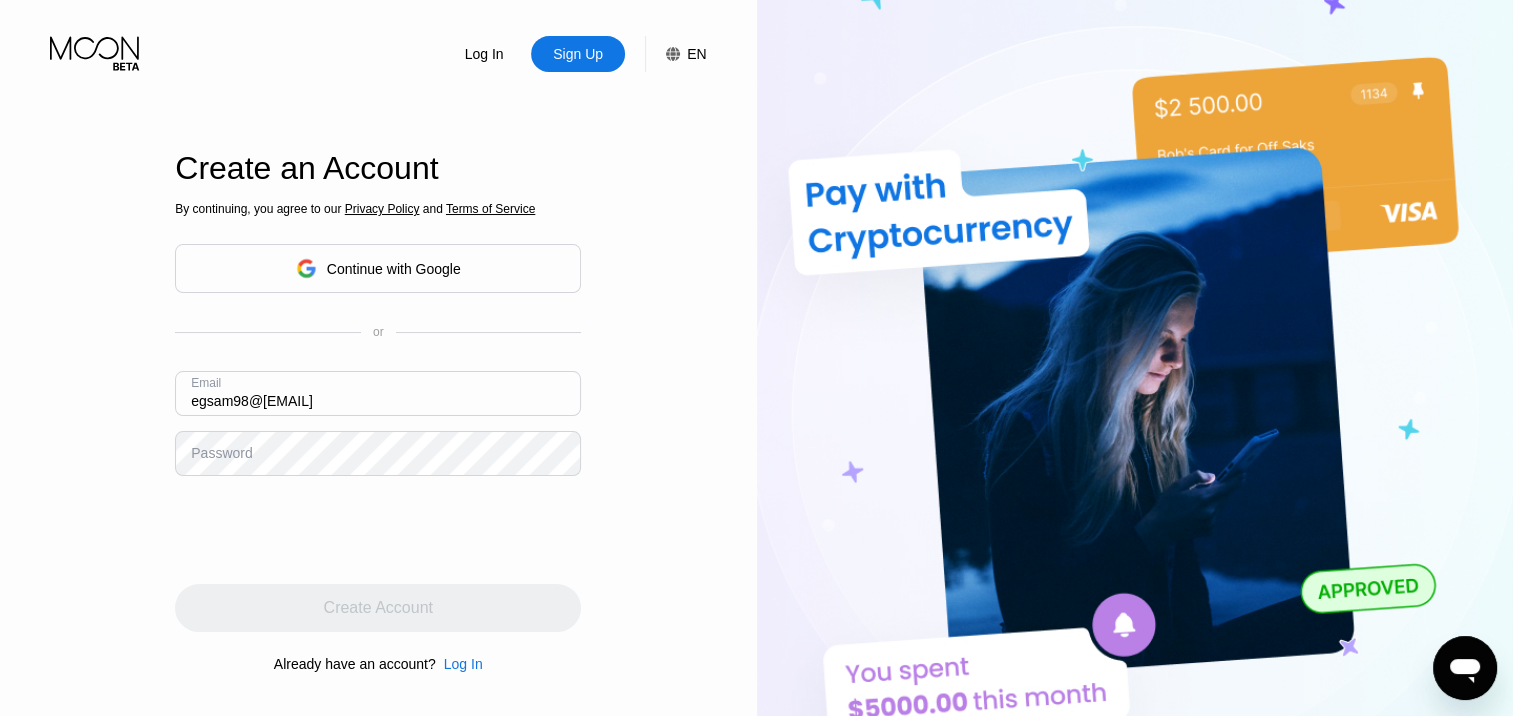 drag, startPoint x: 257, startPoint y: 402, endPoint x: 416, endPoint y: 415, distance: 159.53056 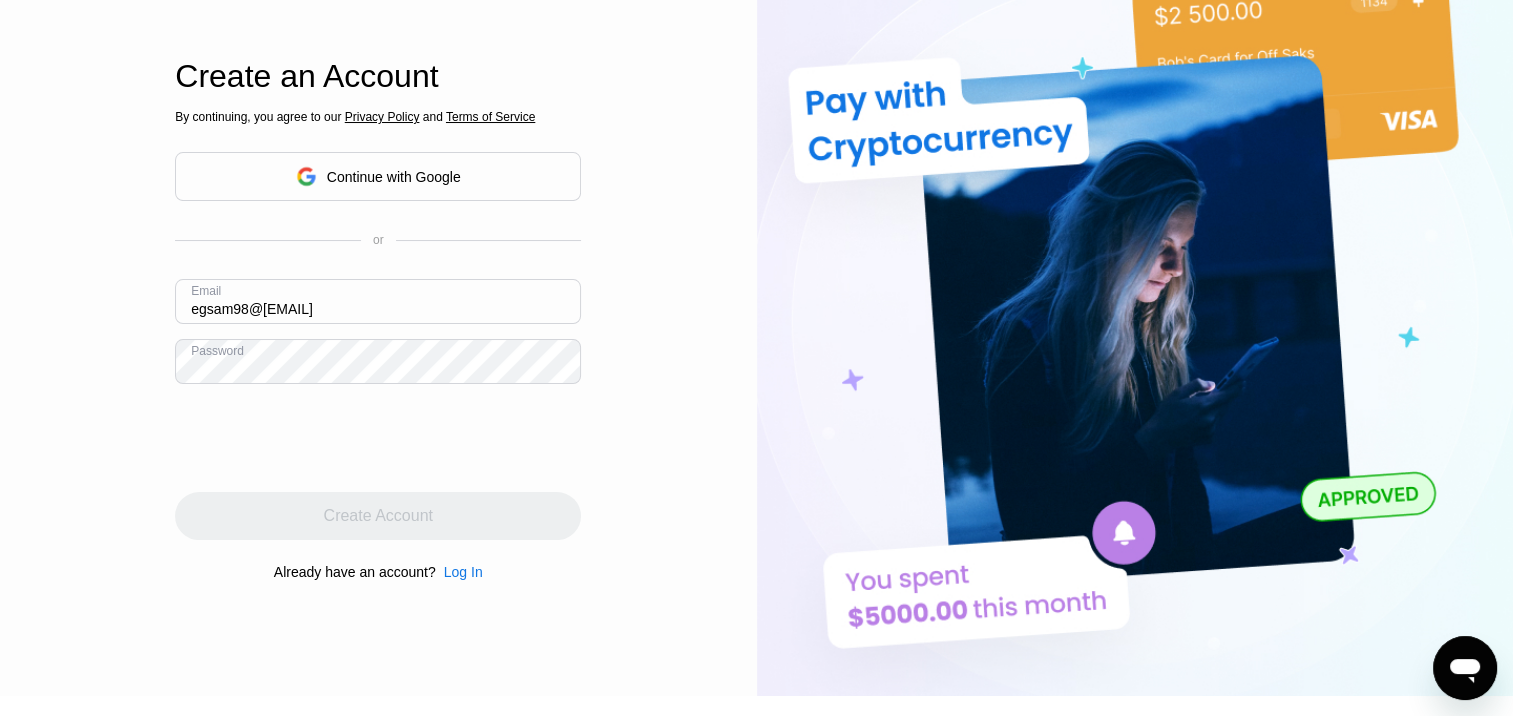 scroll, scrollTop: 100, scrollLeft: 0, axis: vertical 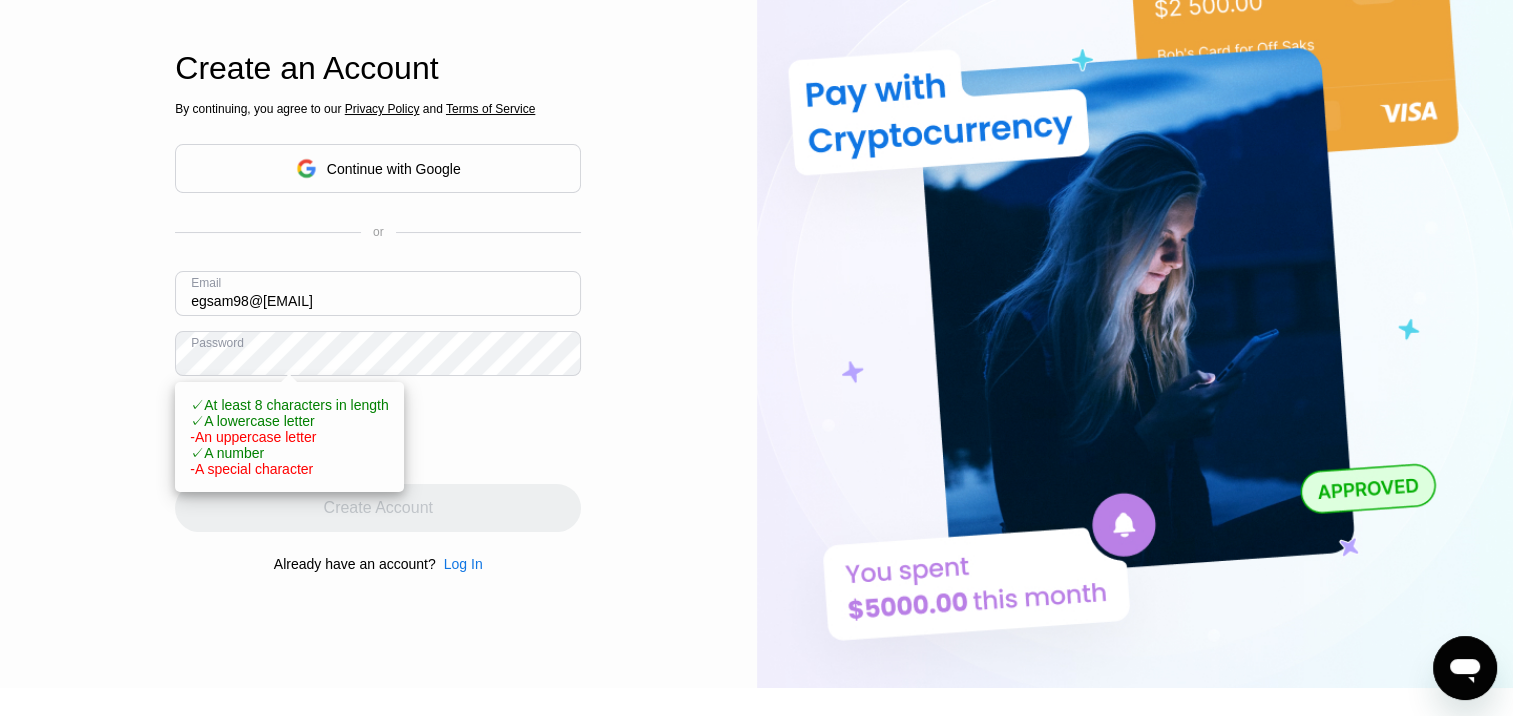 click on "Log In Sign Up EN Language English Save Create an Account By continuing, you agree to our   Privacy Policy   and   Terms of Service Continue with Google or Email egsam98@mail.ru Password ✓  At least 8 characters in length ✓  A lowercase letter -  An uppercase letter ✓  A number -  A special character Create Account Already have an account? Log In" at bounding box center [378, 294] 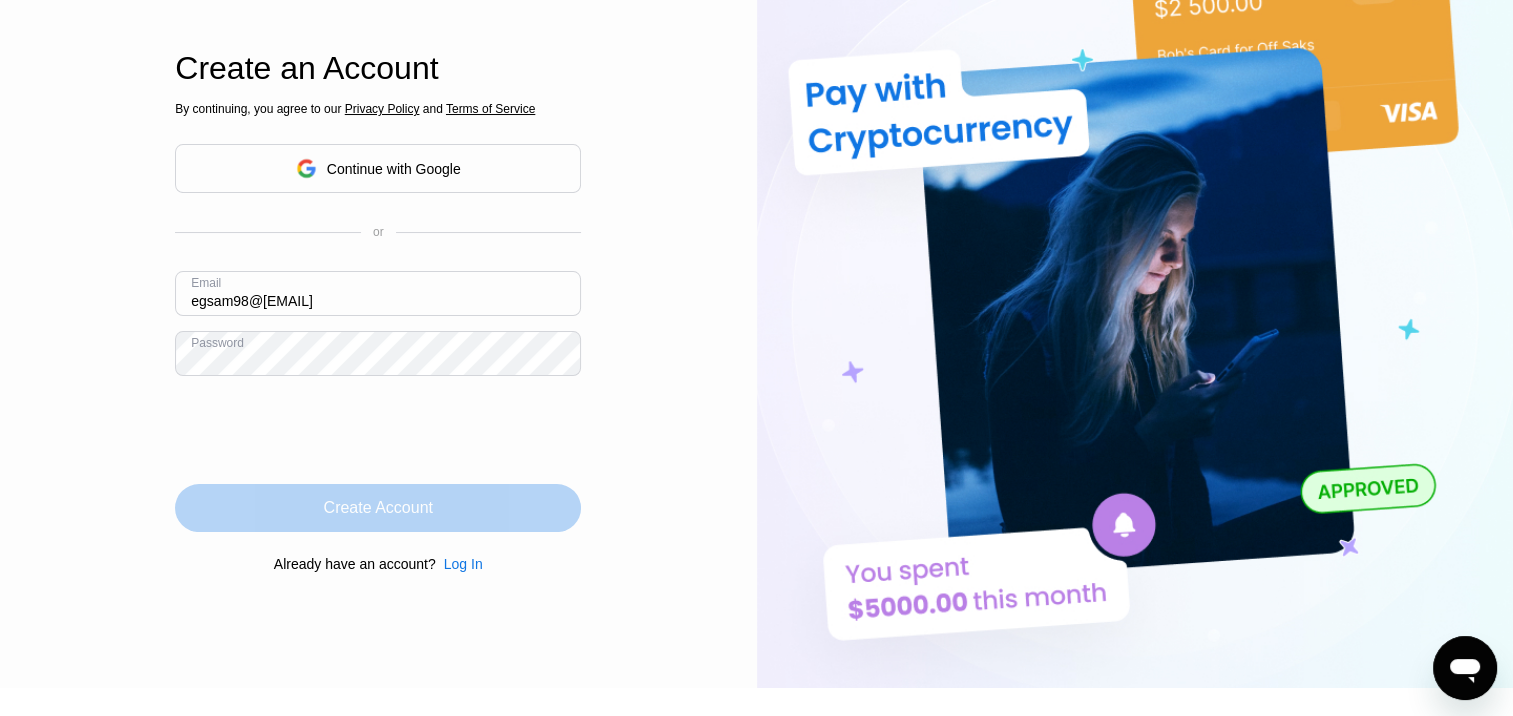 click on "Create Account" at bounding box center [378, 508] 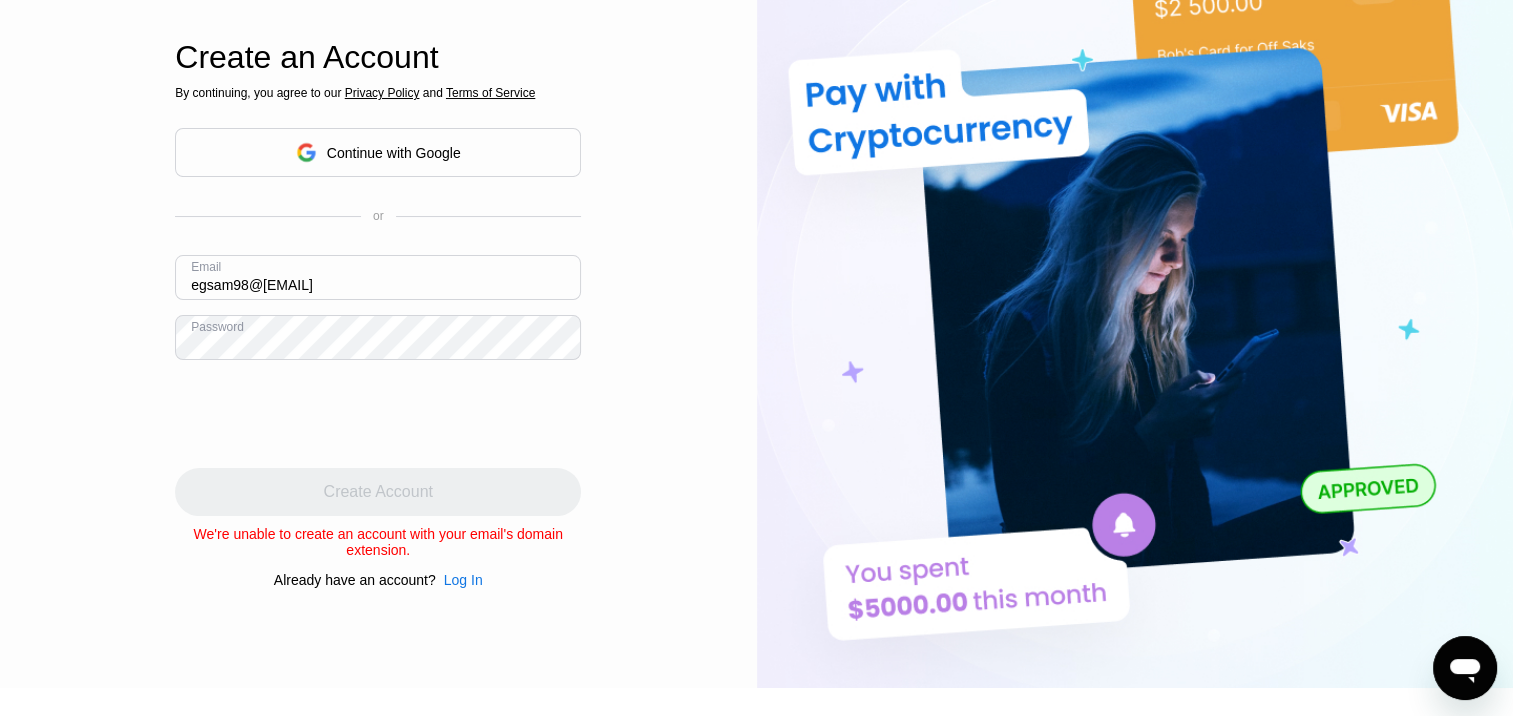 click on "Continue with Google" at bounding box center (378, 152) 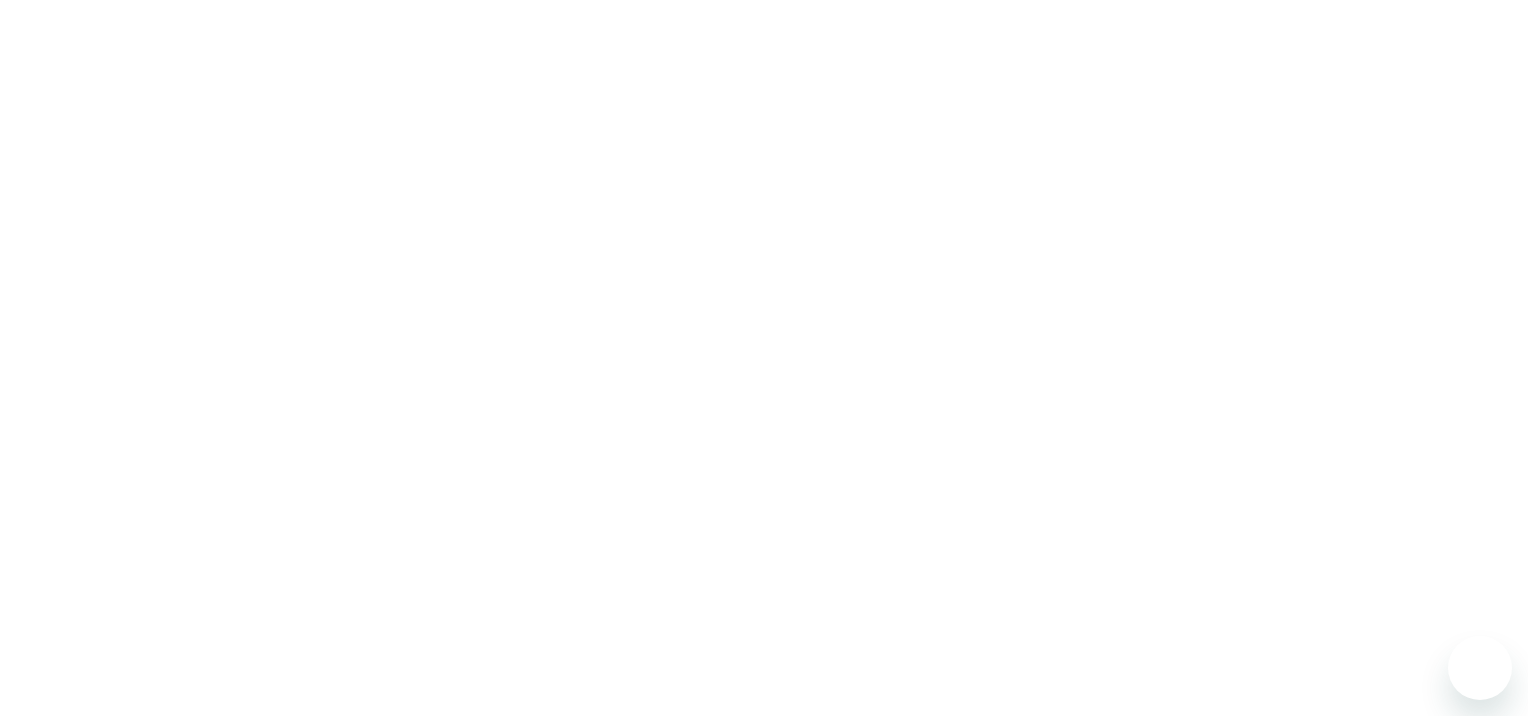scroll, scrollTop: 0, scrollLeft: 0, axis: both 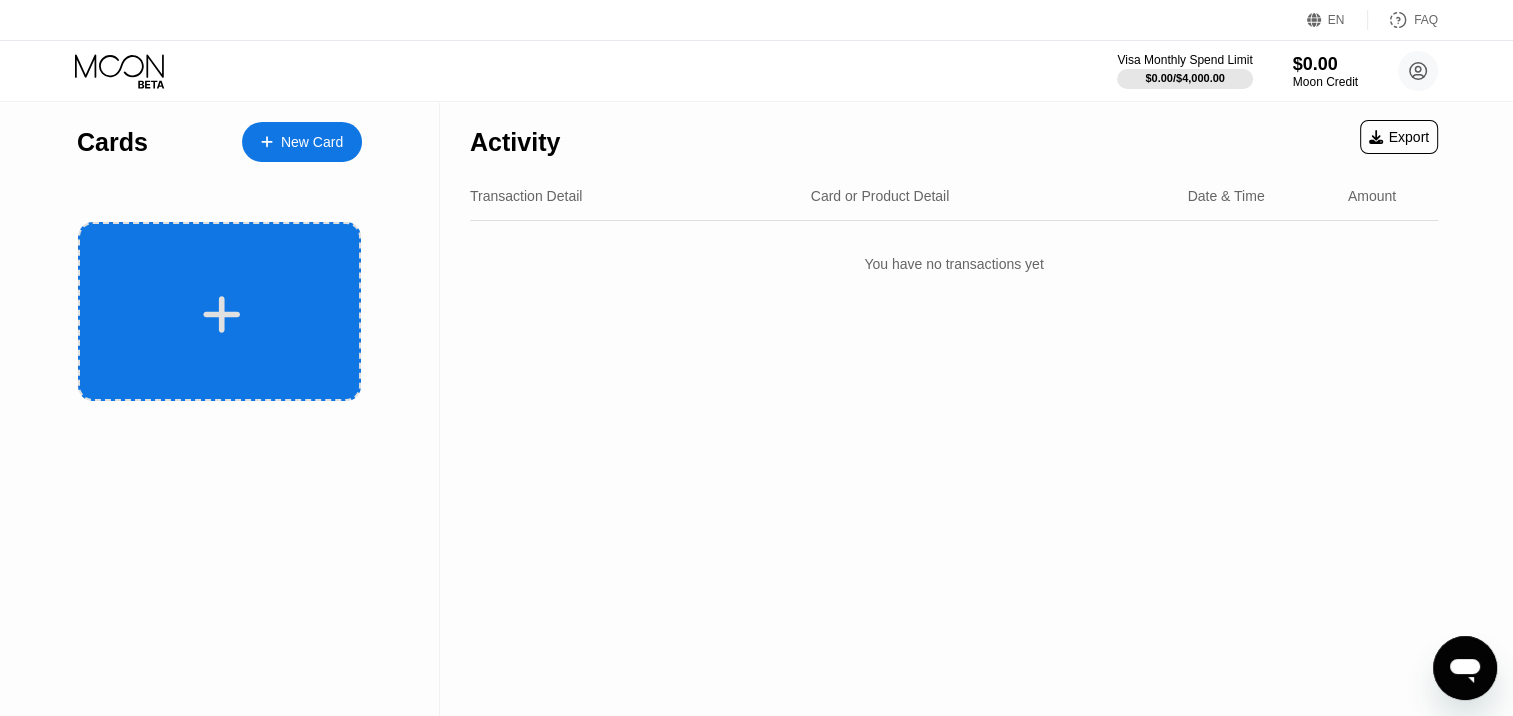 click at bounding box center (222, 314) 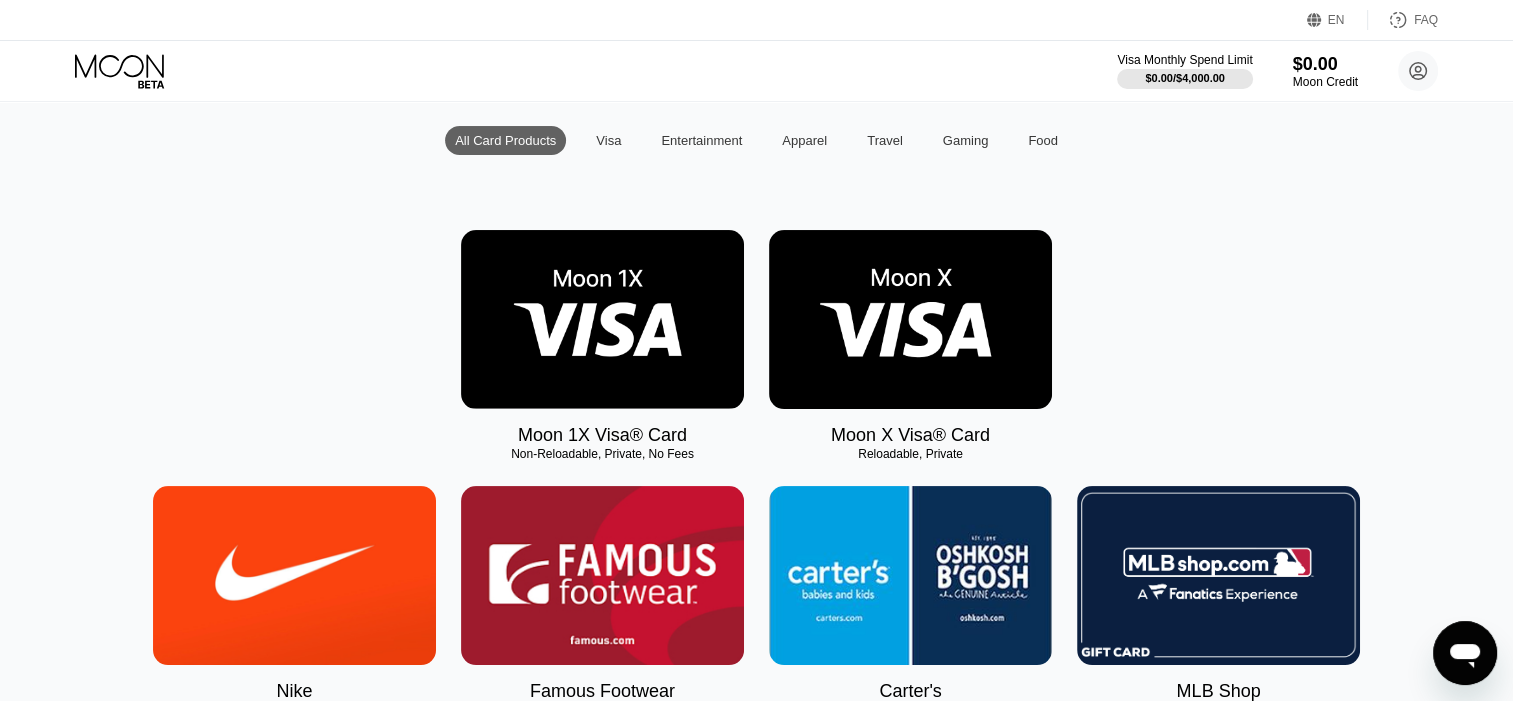 scroll, scrollTop: 200, scrollLeft: 0, axis: vertical 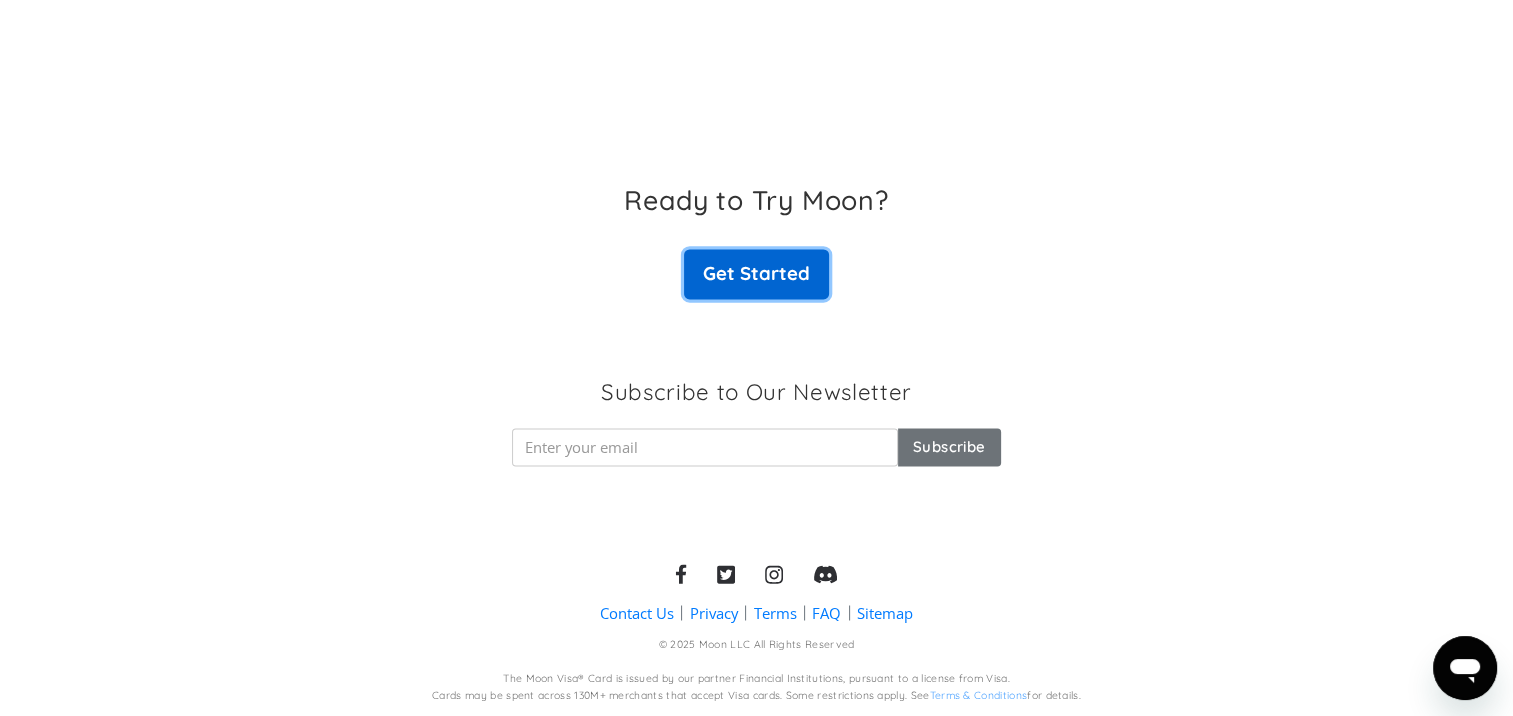 click on "Get Started" at bounding box center (756, 274) 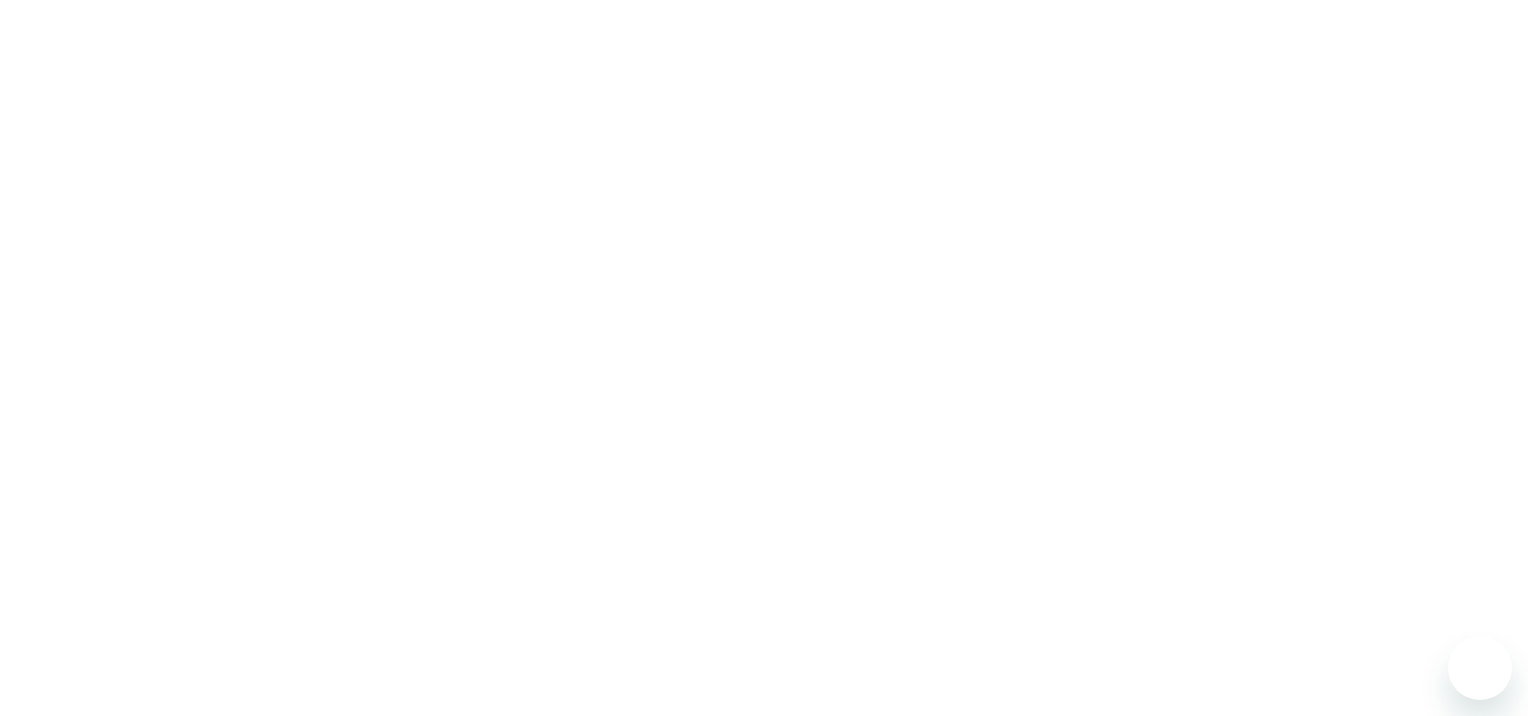 scroll, scrollTop: 0, scrollLeft: 0, axis: both 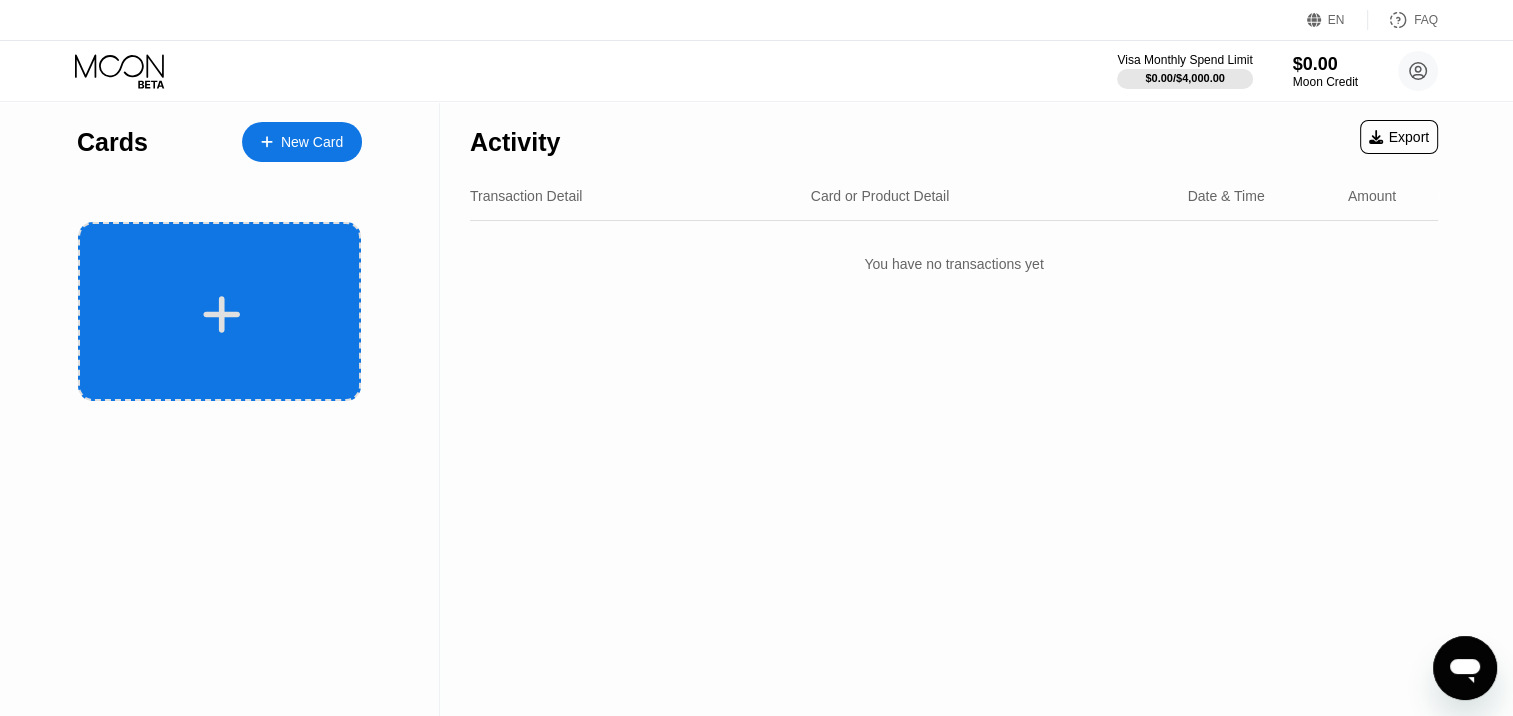 click 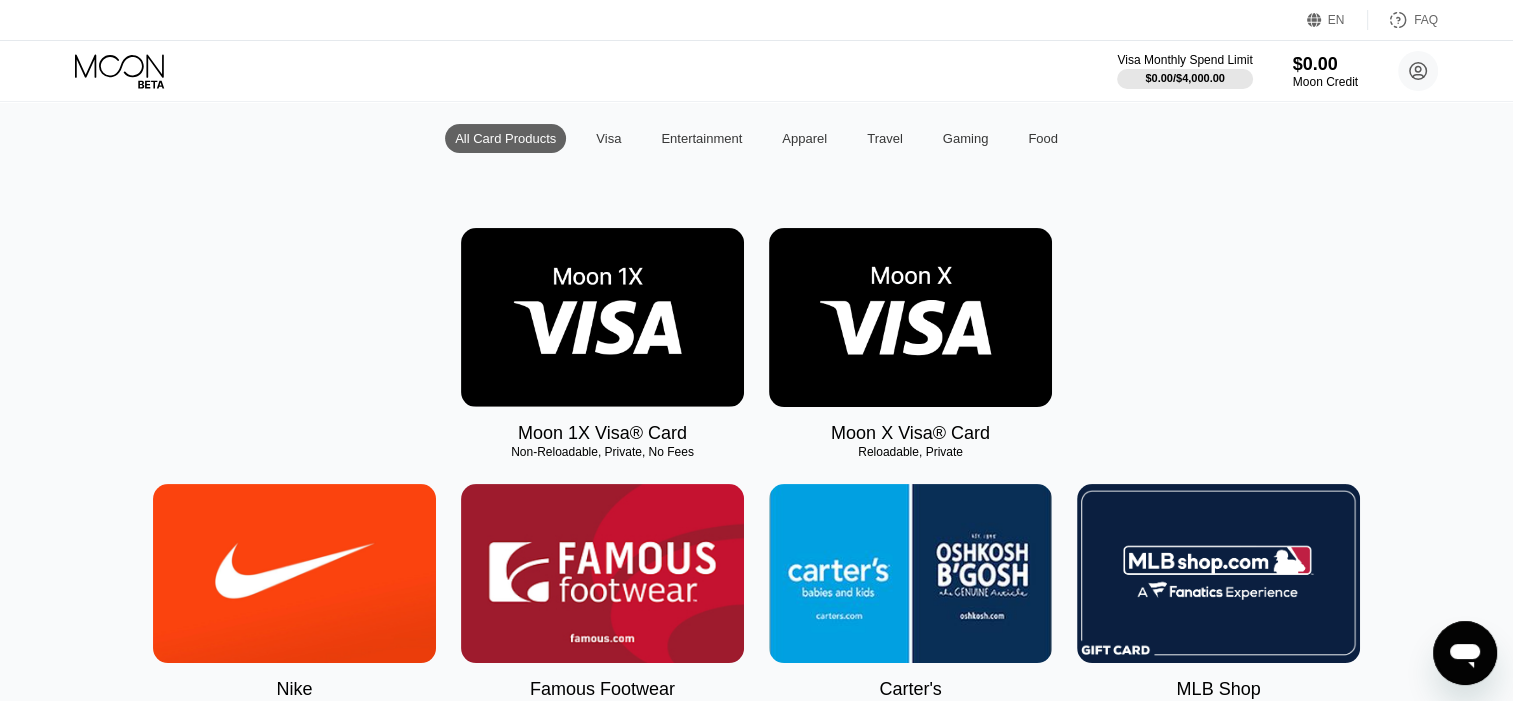 scroll, scrollTop: 200, scrollLeft: 0, axis: vertical 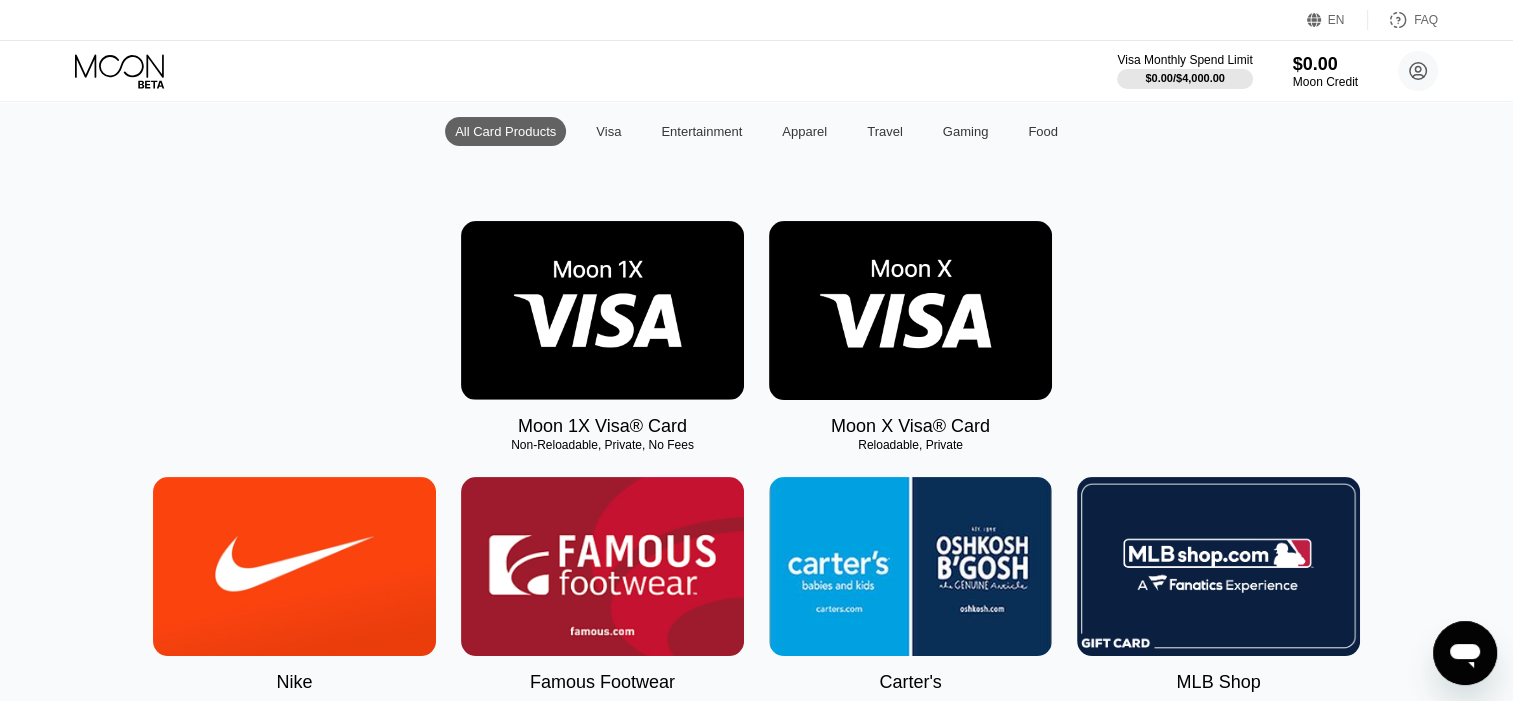 click at bounding box center (602, 310) 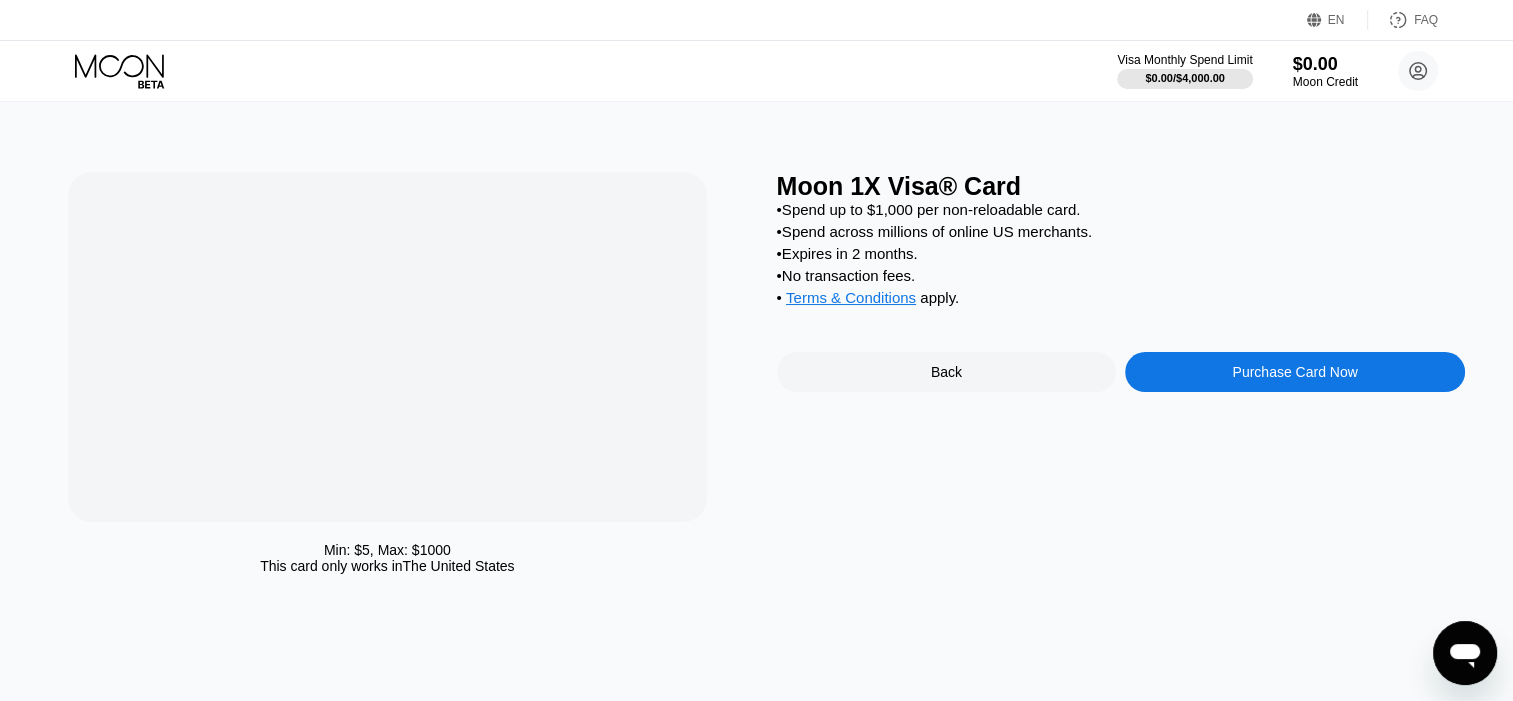 scroll, scrollTop: 0, scrollLeft: 0, axis: both 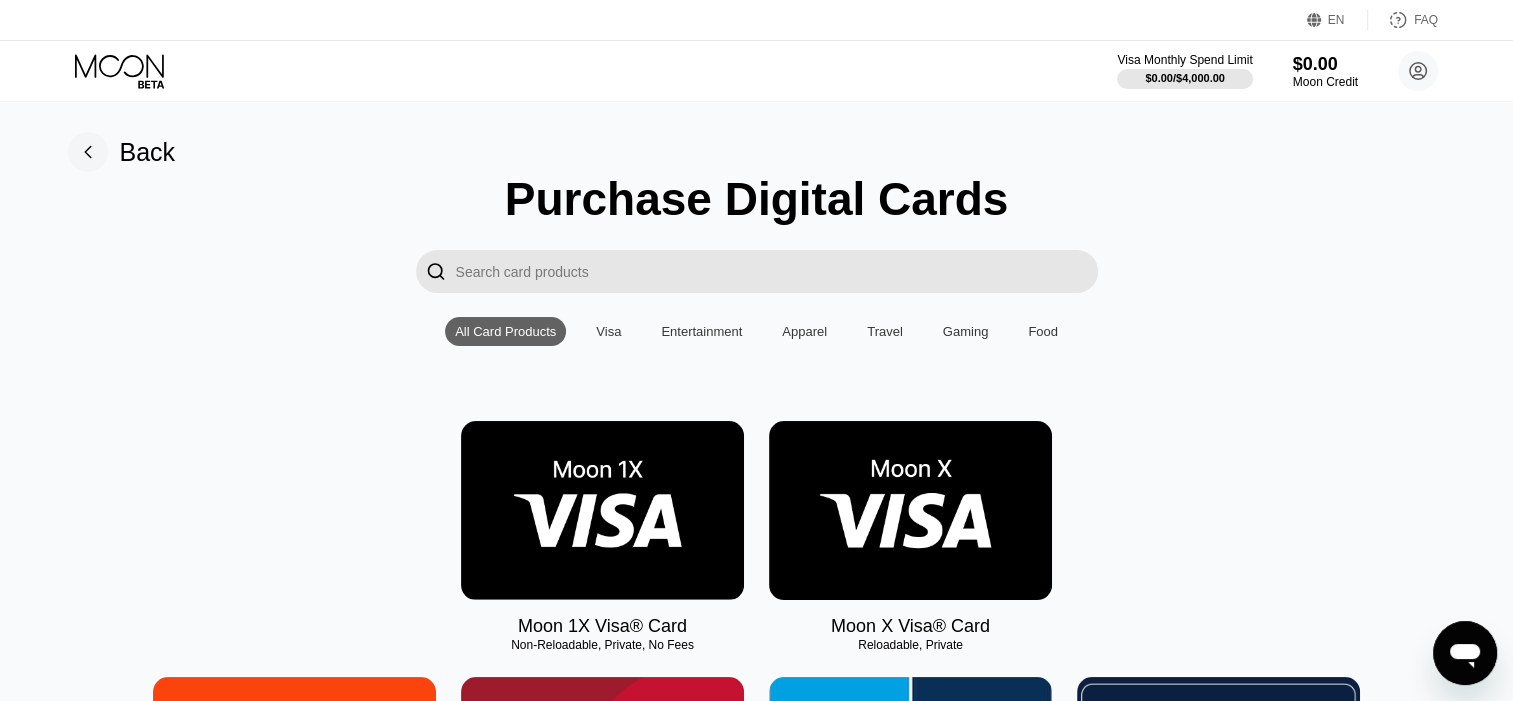 click at bounding box center (910, 510) 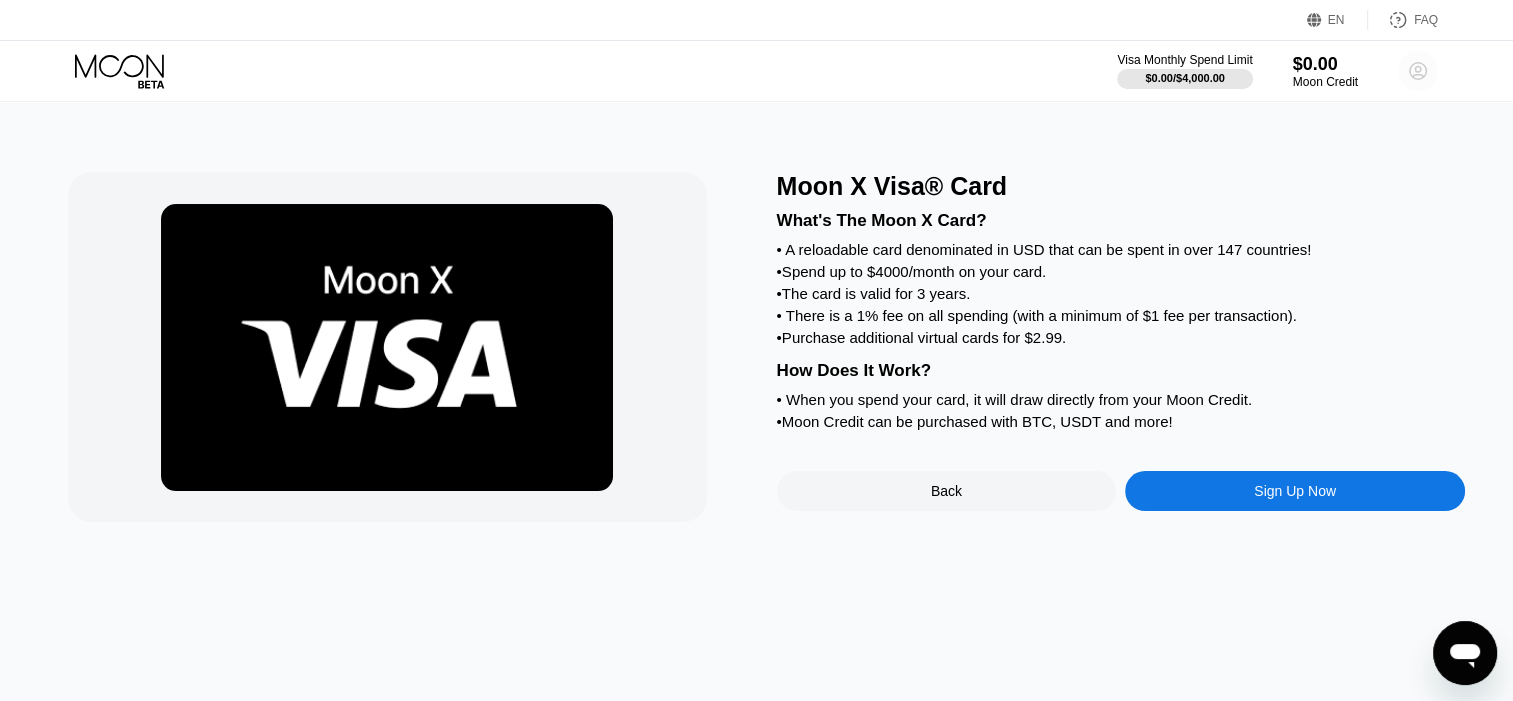 click 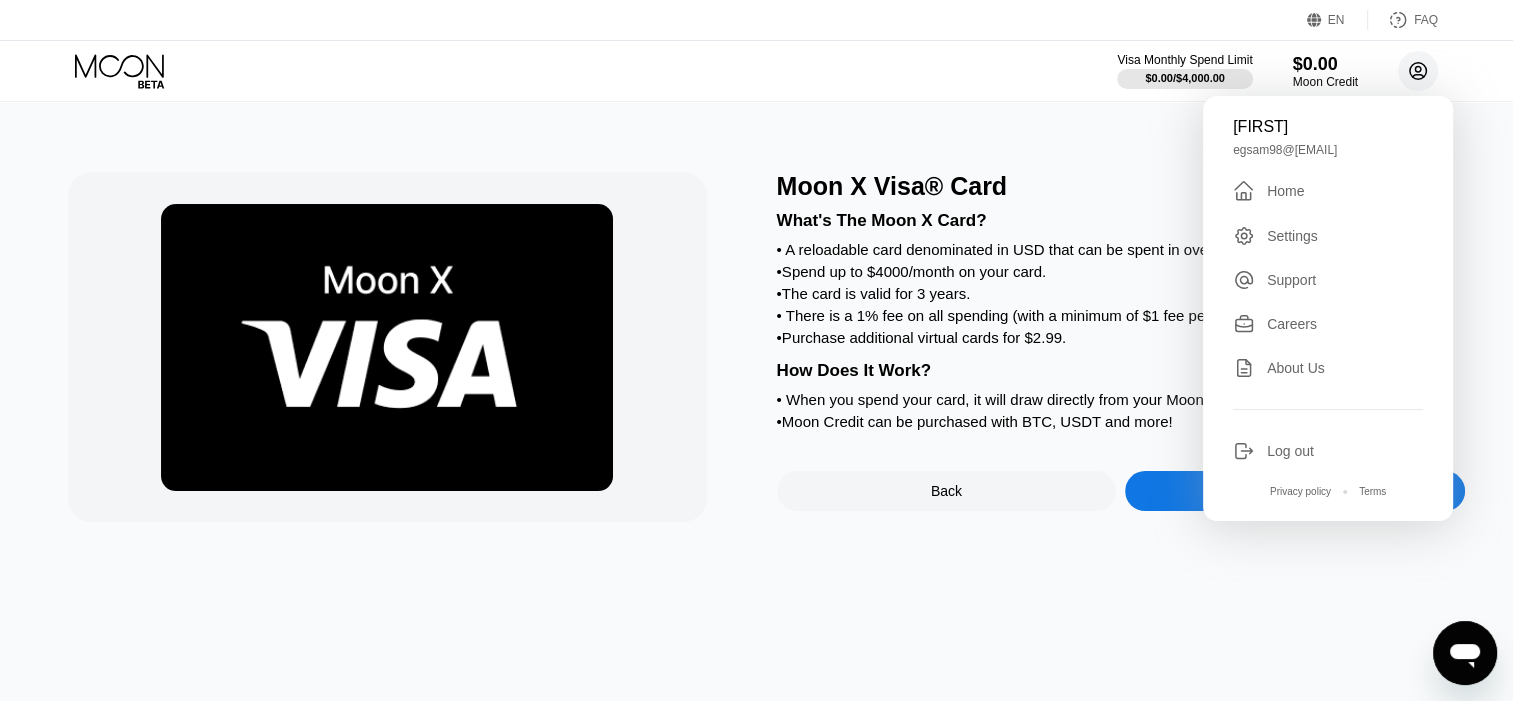 click 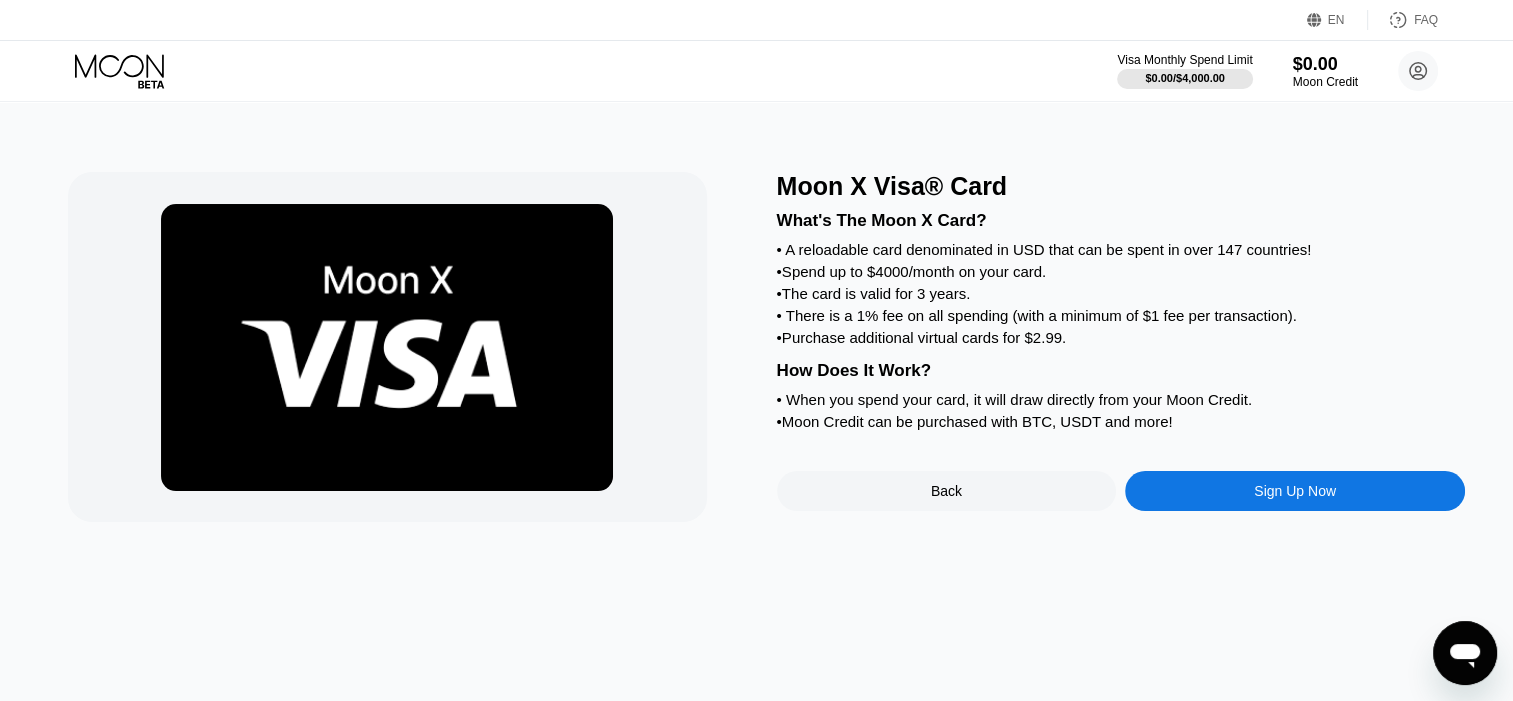 click on "Back" at bounding box center [947, 491] 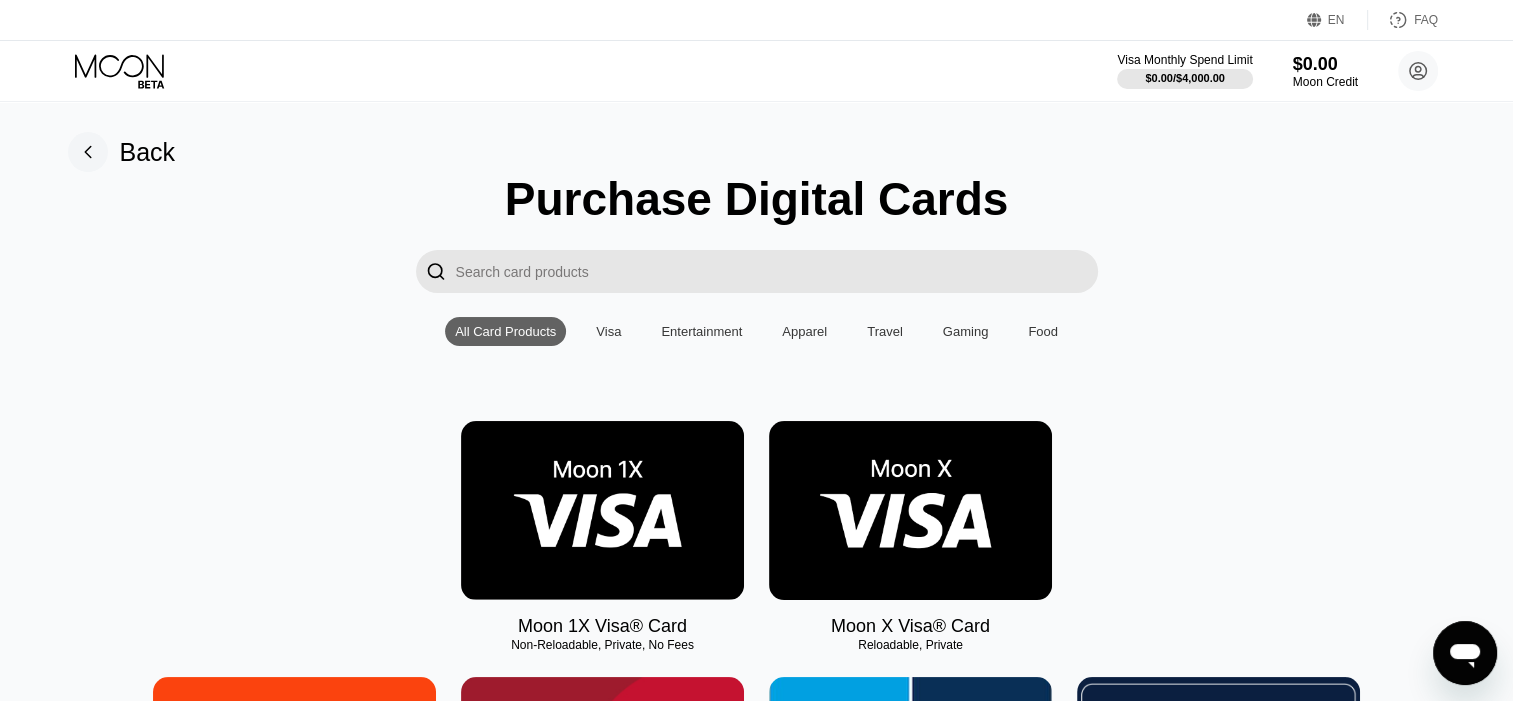 click at bounding box center (602, 510) 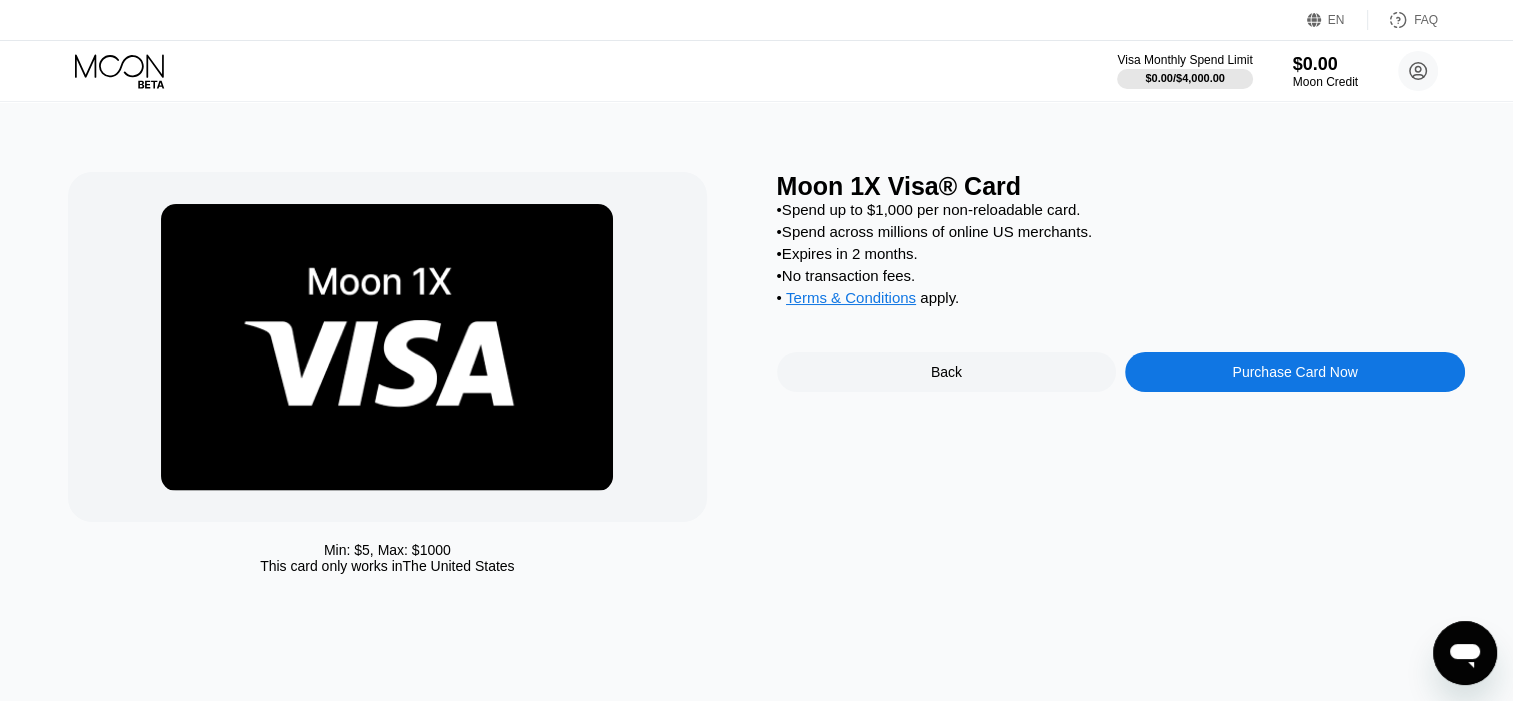 click on "Back" at bounding box center [947, 372] 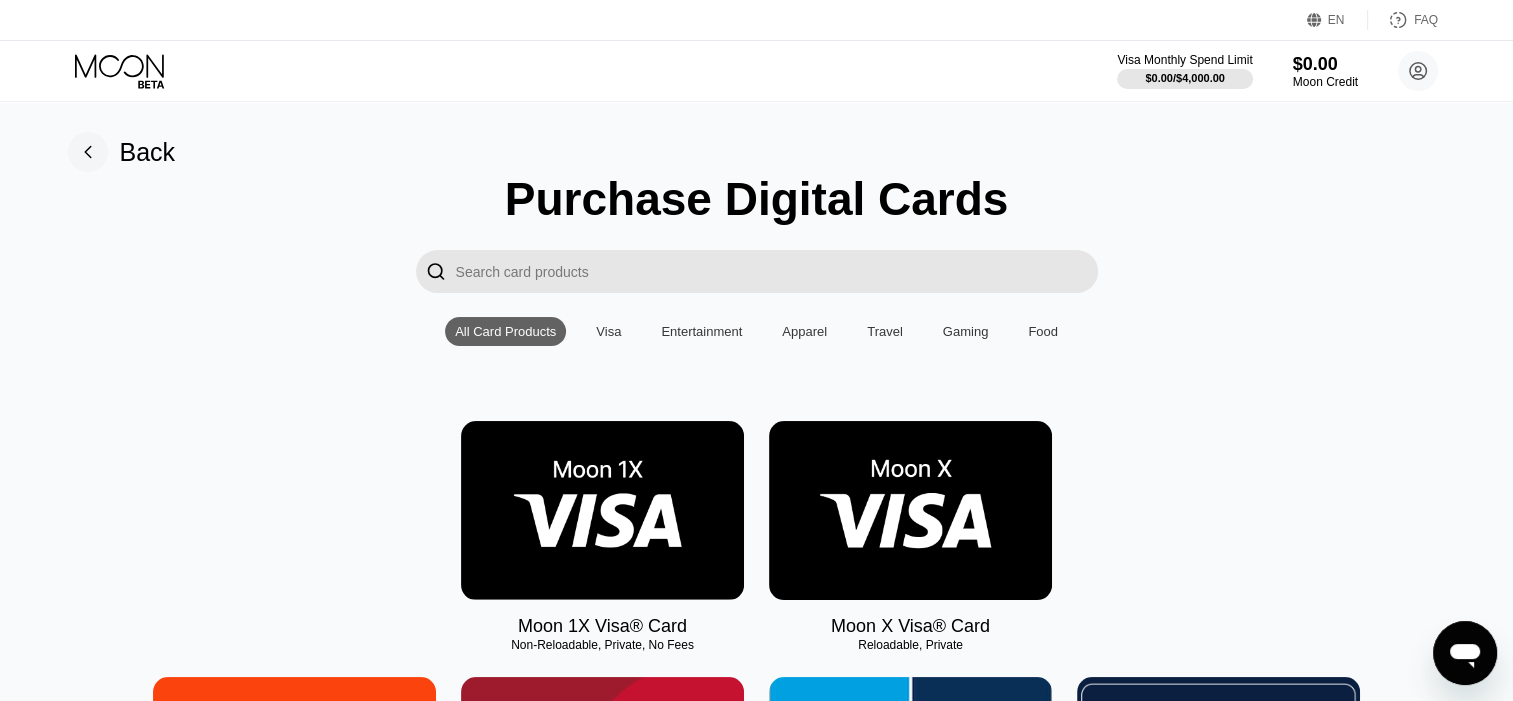 click at bounding box center [910, 510] 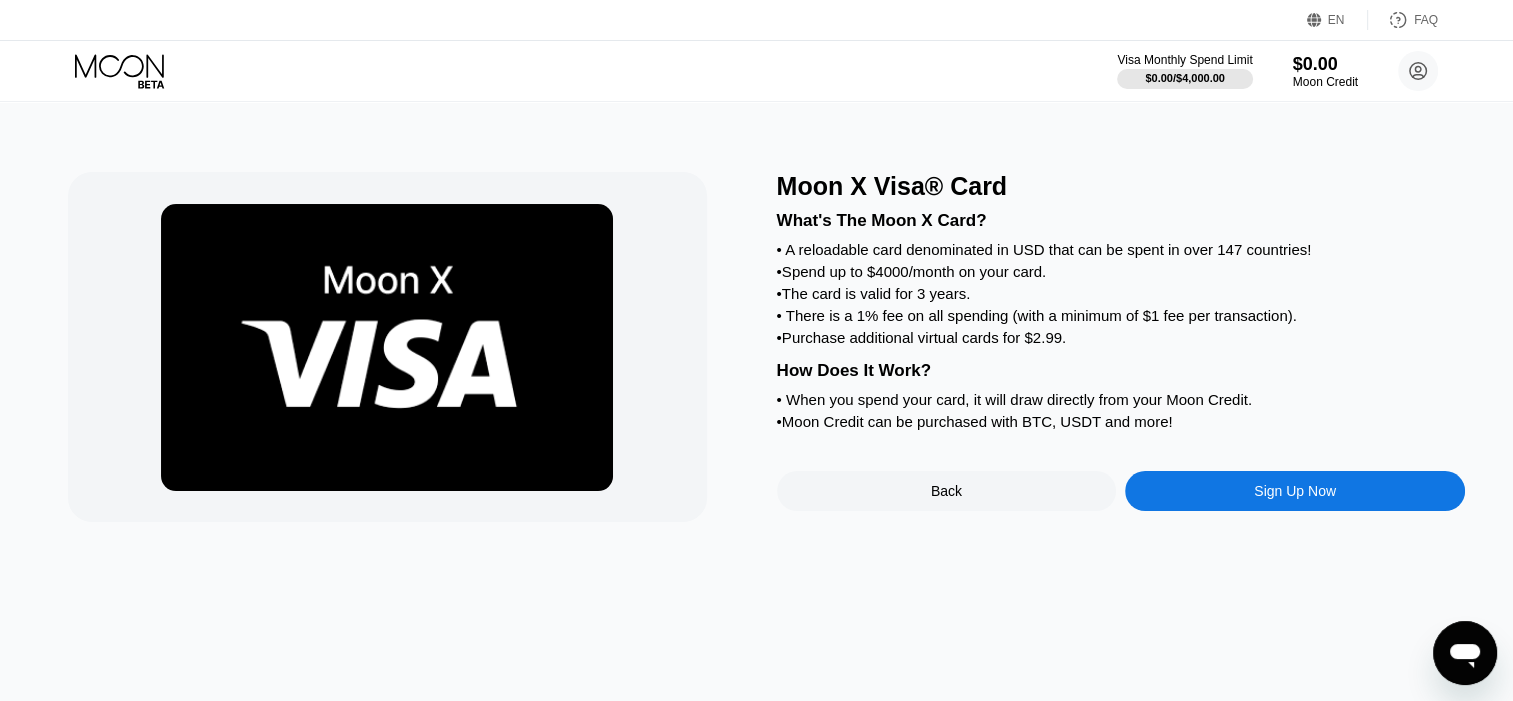 click on "Sign Up Now" at bounding box center [1295, 491] 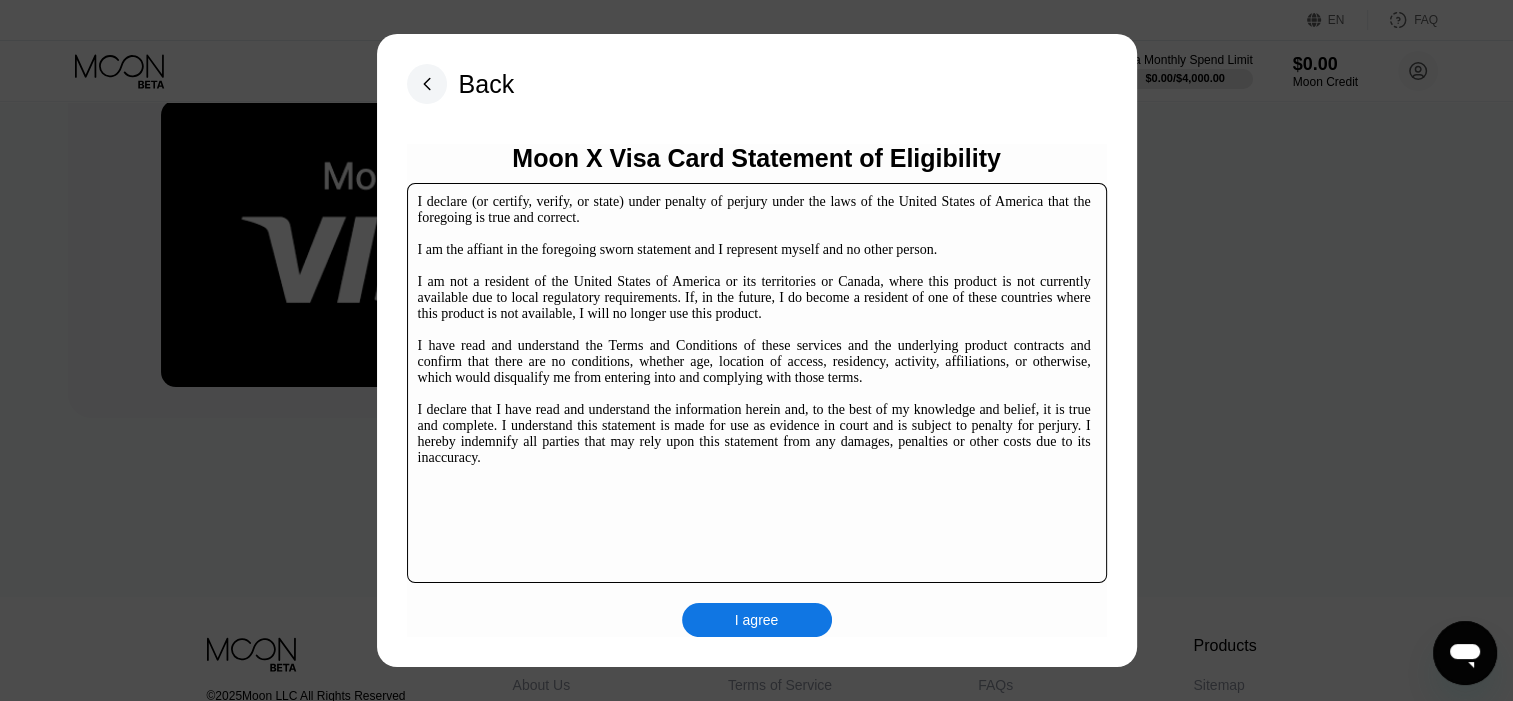 scroll, scrollTop: 304, scrollLeft: 0, axis: vertical 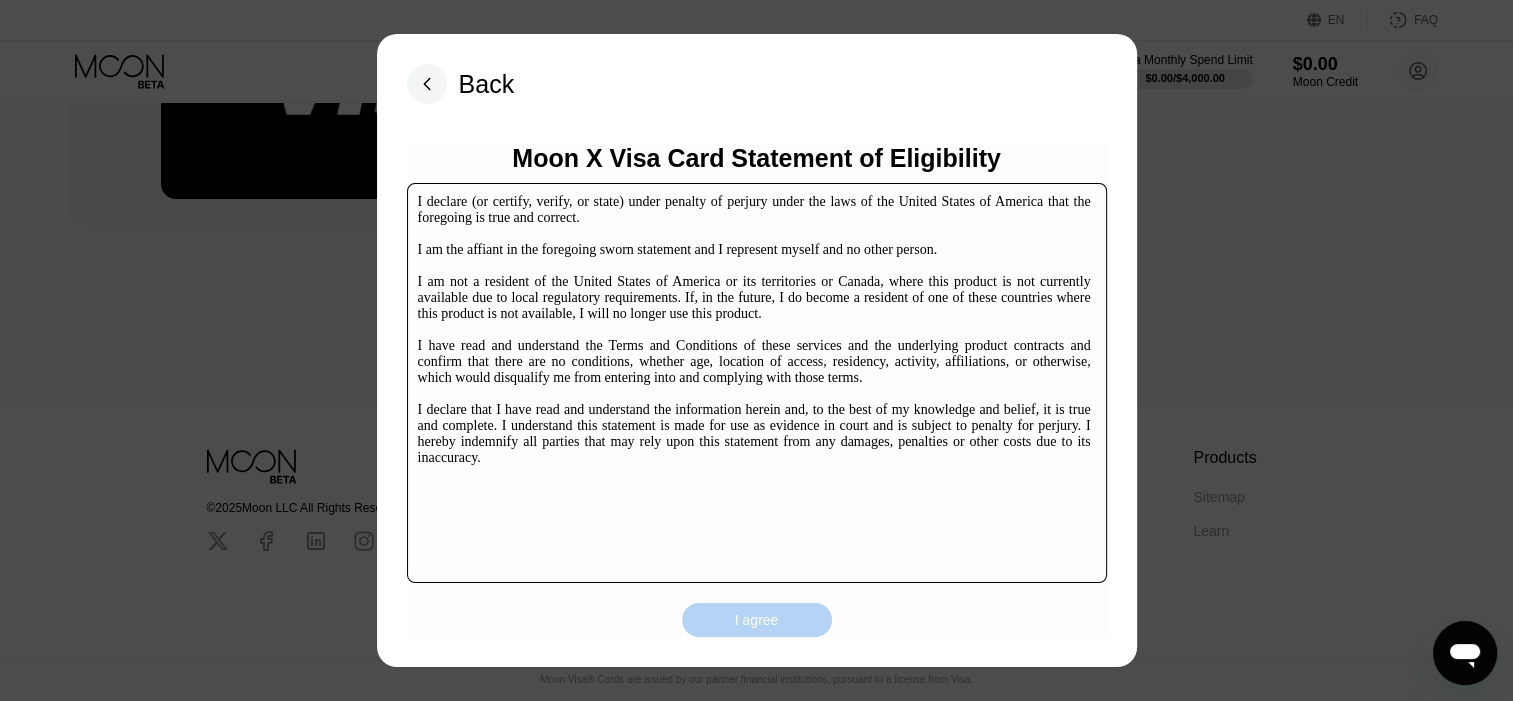 click on "I agree" at bounding box center [757, 620] 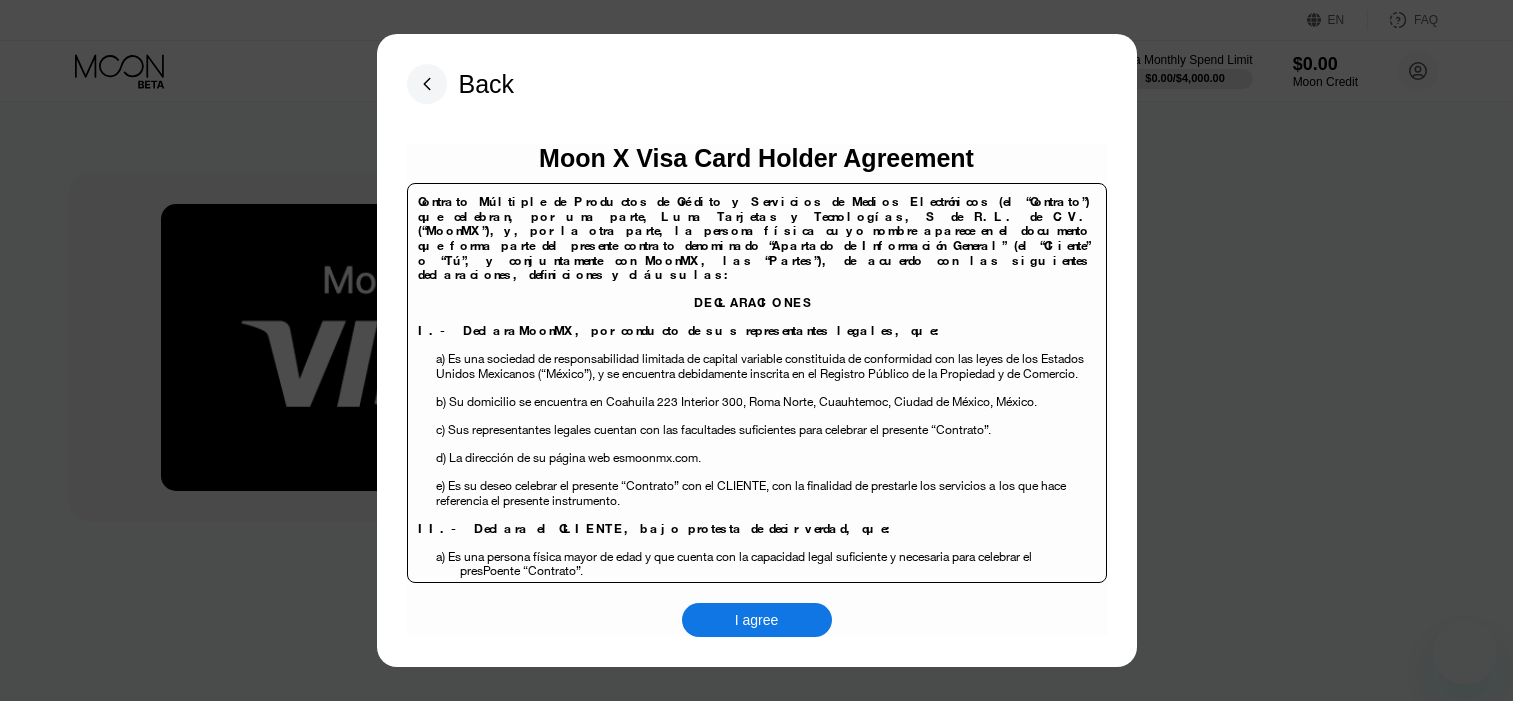 scroll, scrollTop: 304, scrollLeft: 0, axis: vertical 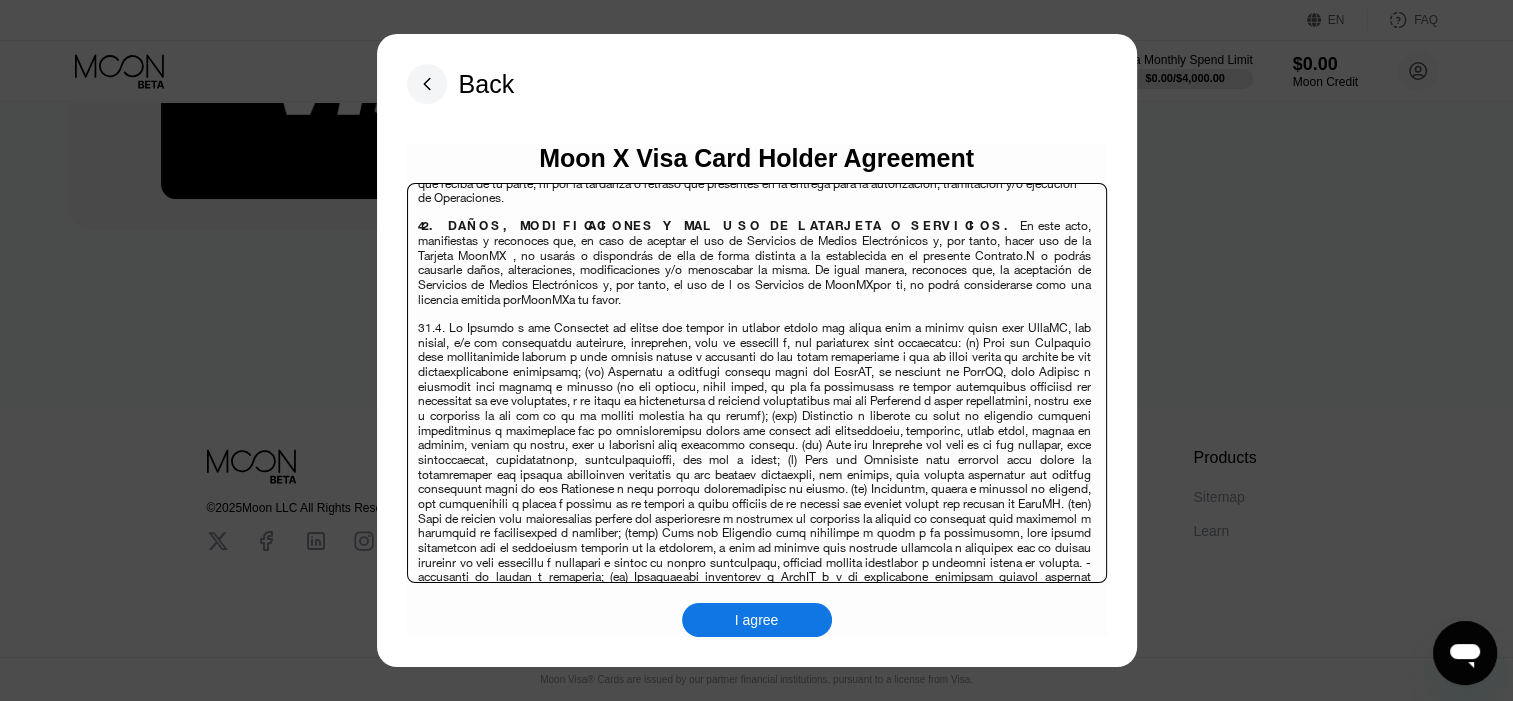 click 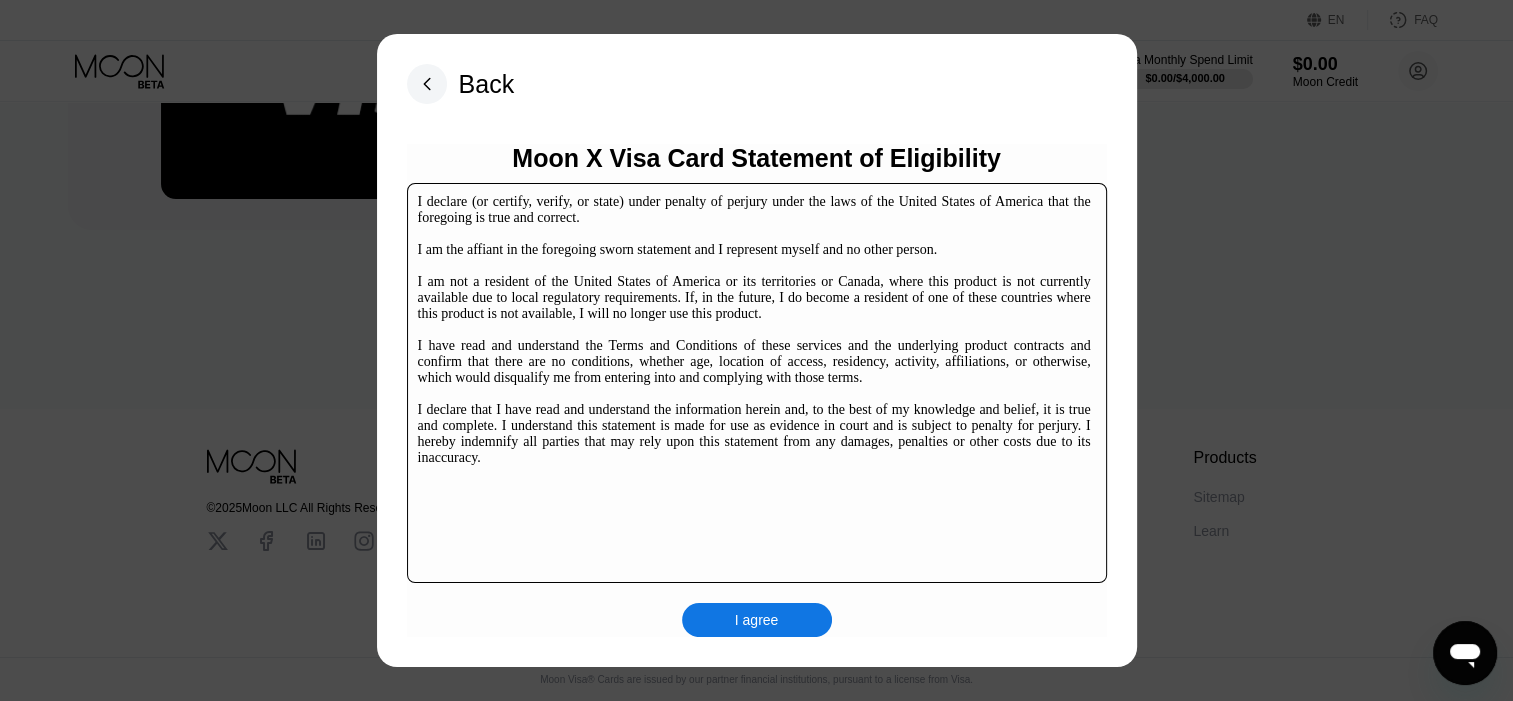 click on "I agree" at bounding box center [757, 620] 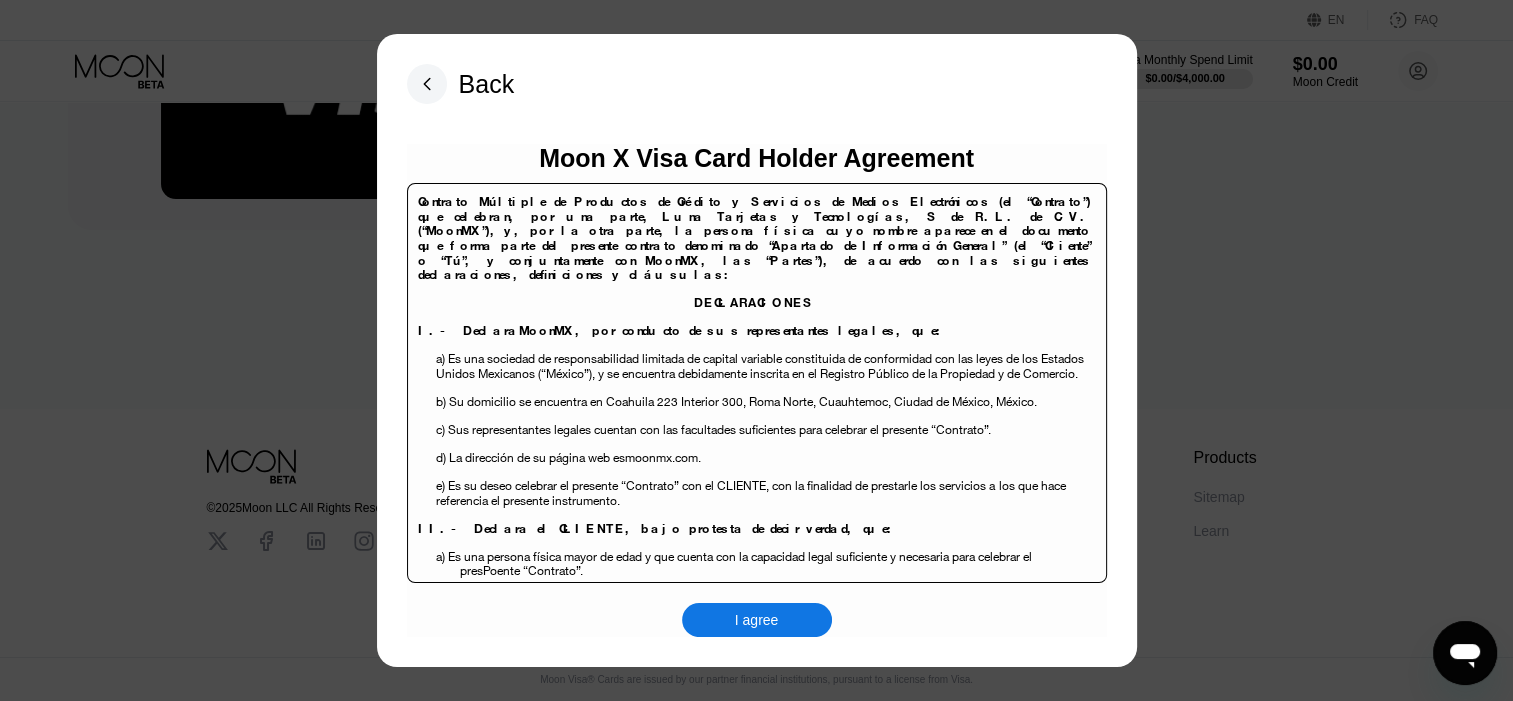 click on "I agree" at bounding box center (757, 620) 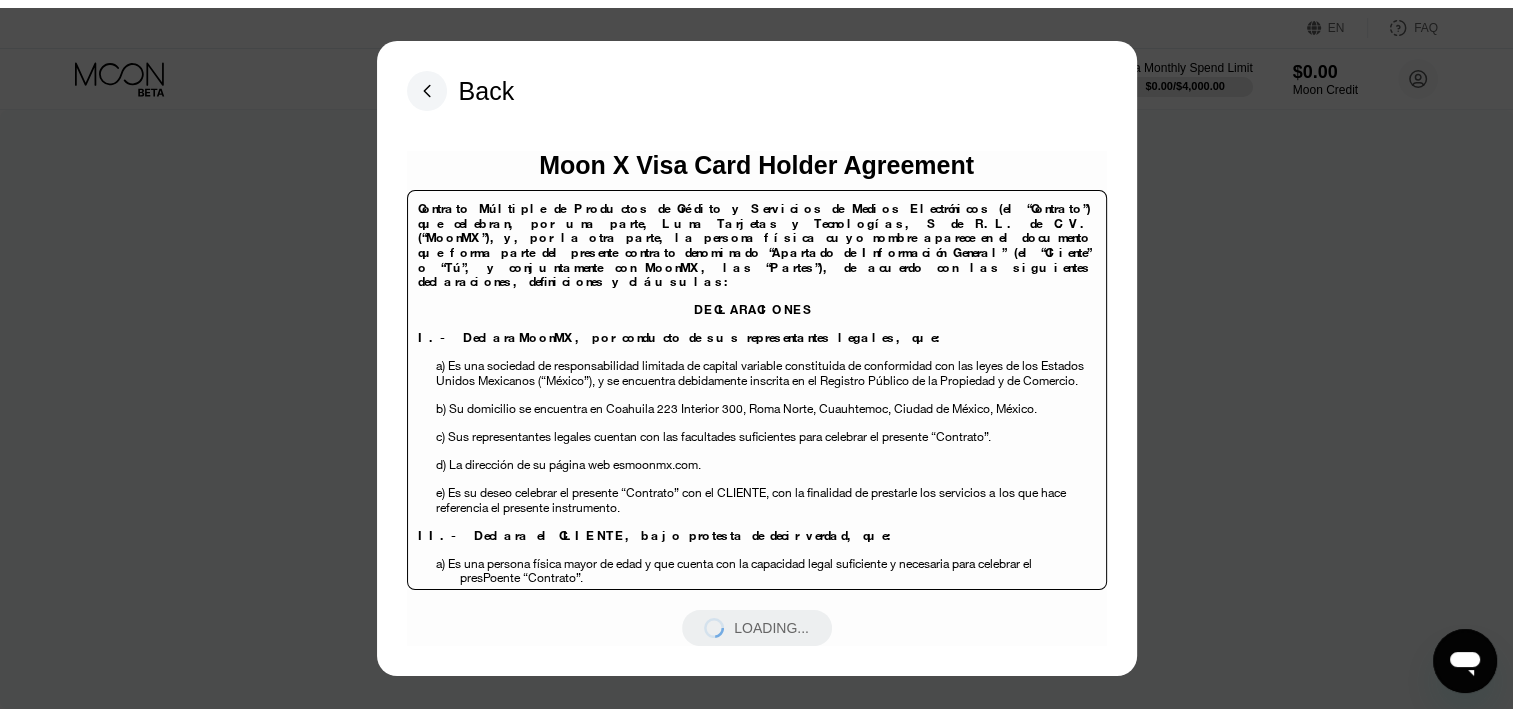 scroll, scrollTop: 0, scrollLeft: 0, axis: both 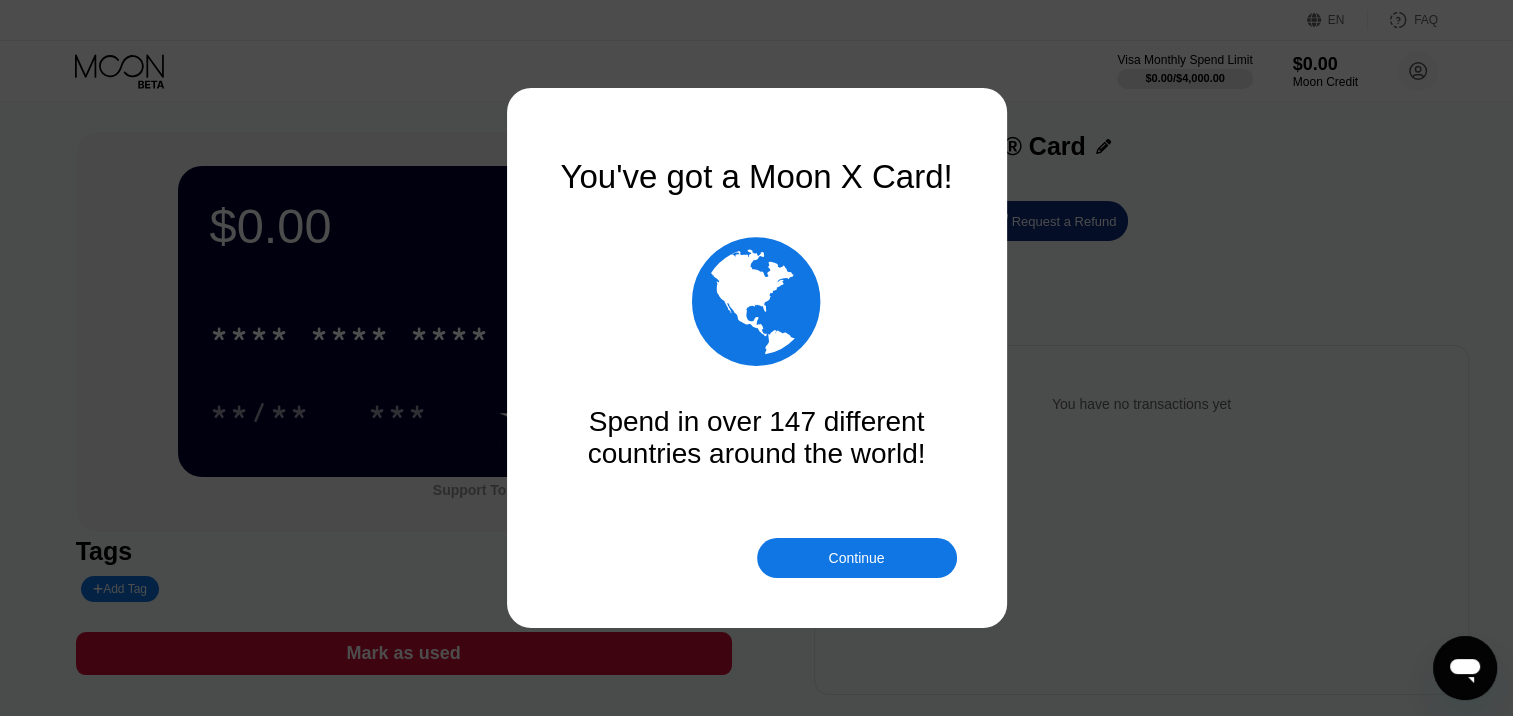 click on "Continue" at bounding box center [856, 558] 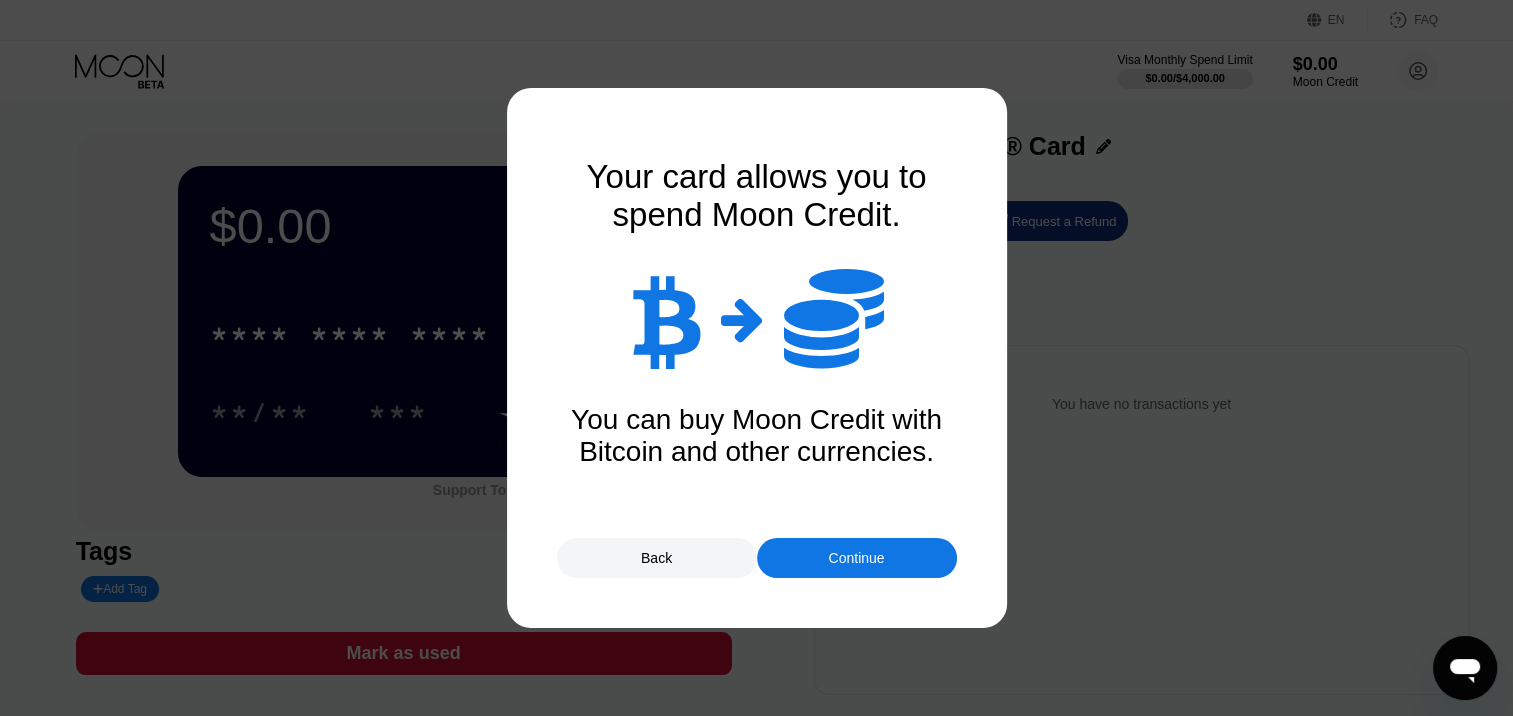 click on "Continue" at bounding box center (856, 558) 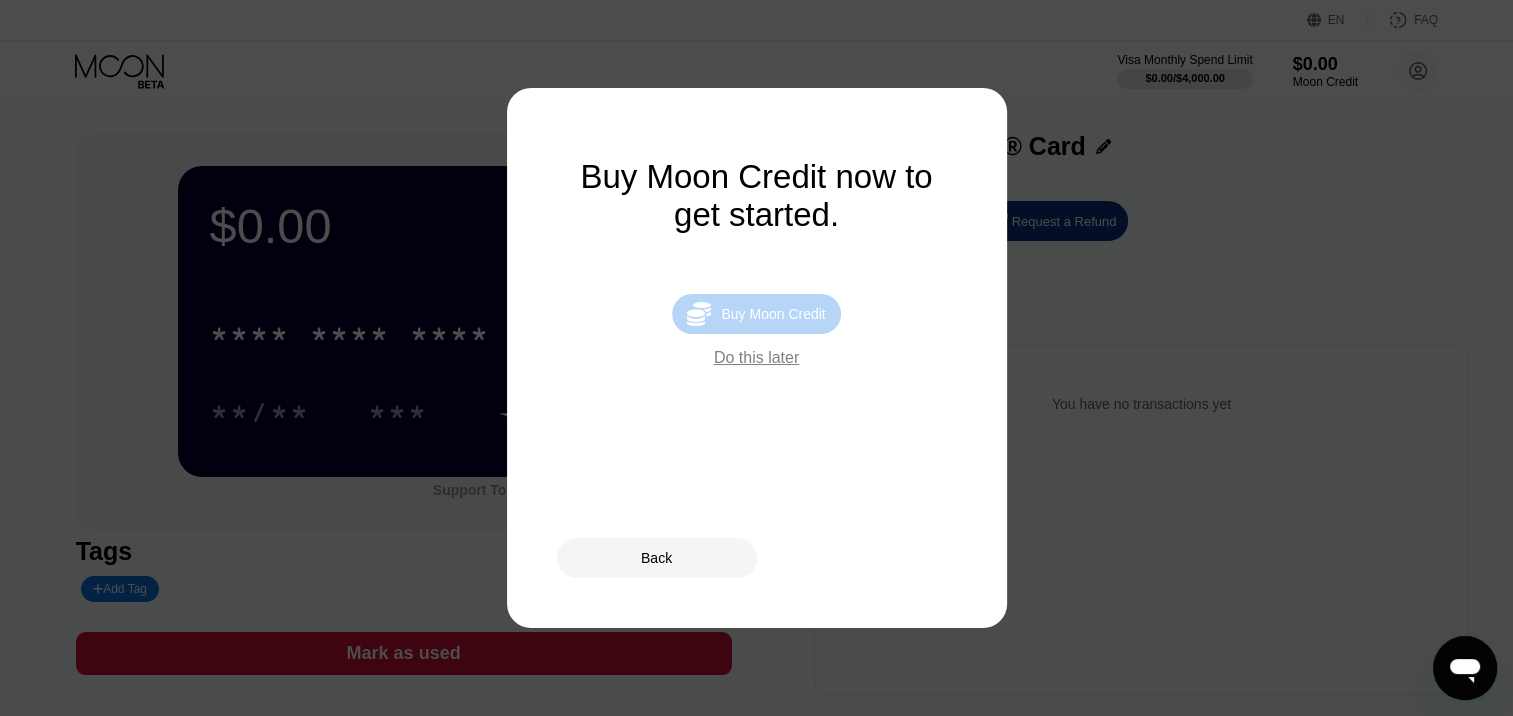 drag, startPoint x: 788, startPoint y: 323, endPoint x: 768, endPoint y: 325, distance: 20.09975 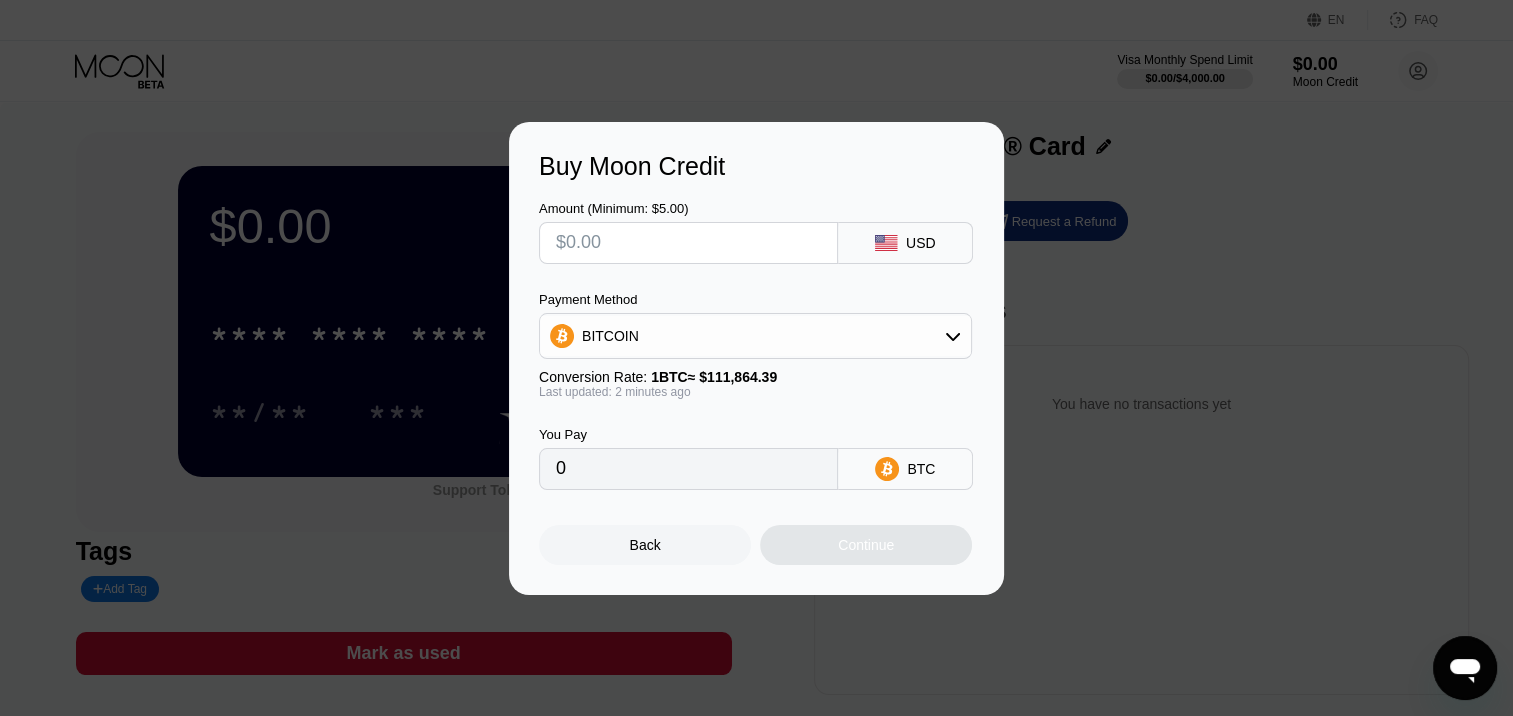 click at bounding box center [688, 243] 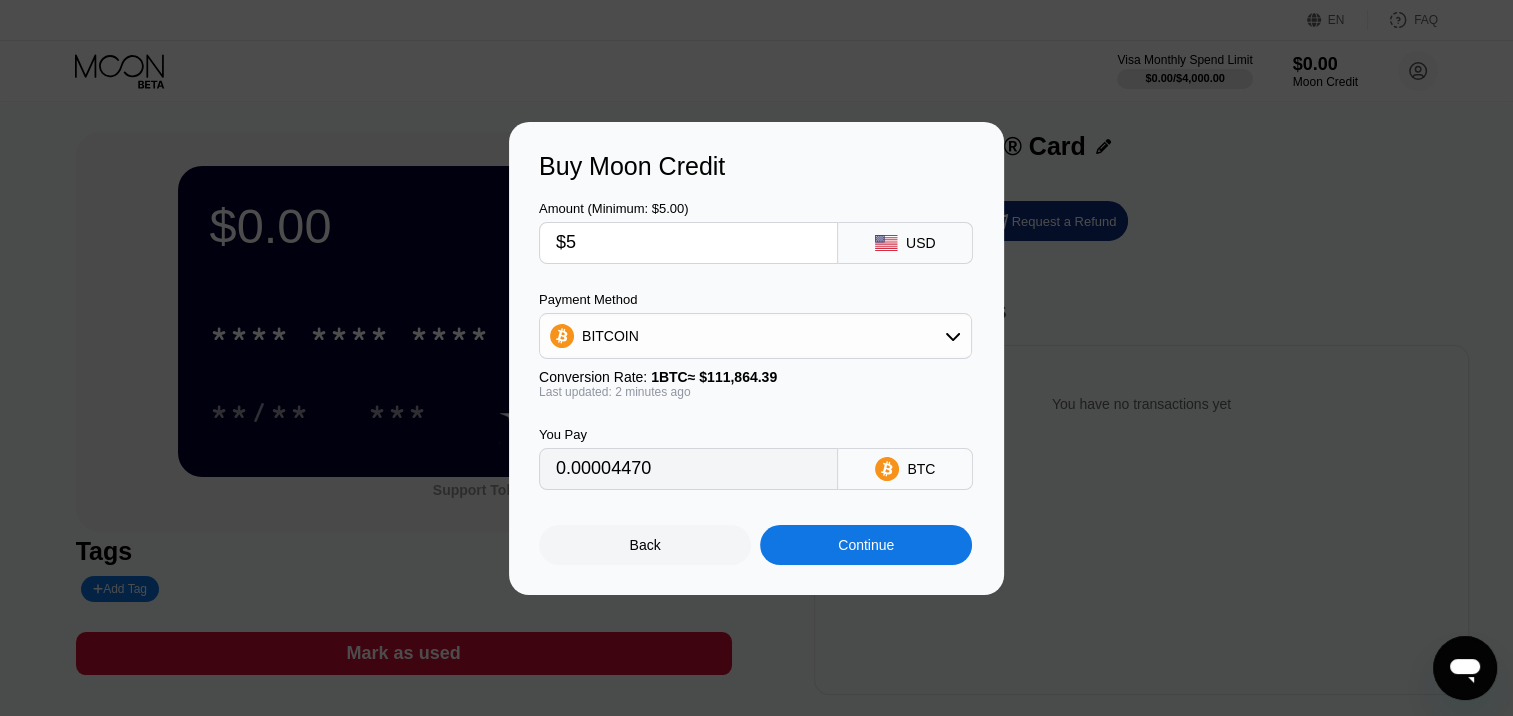 type on "0.00004470" 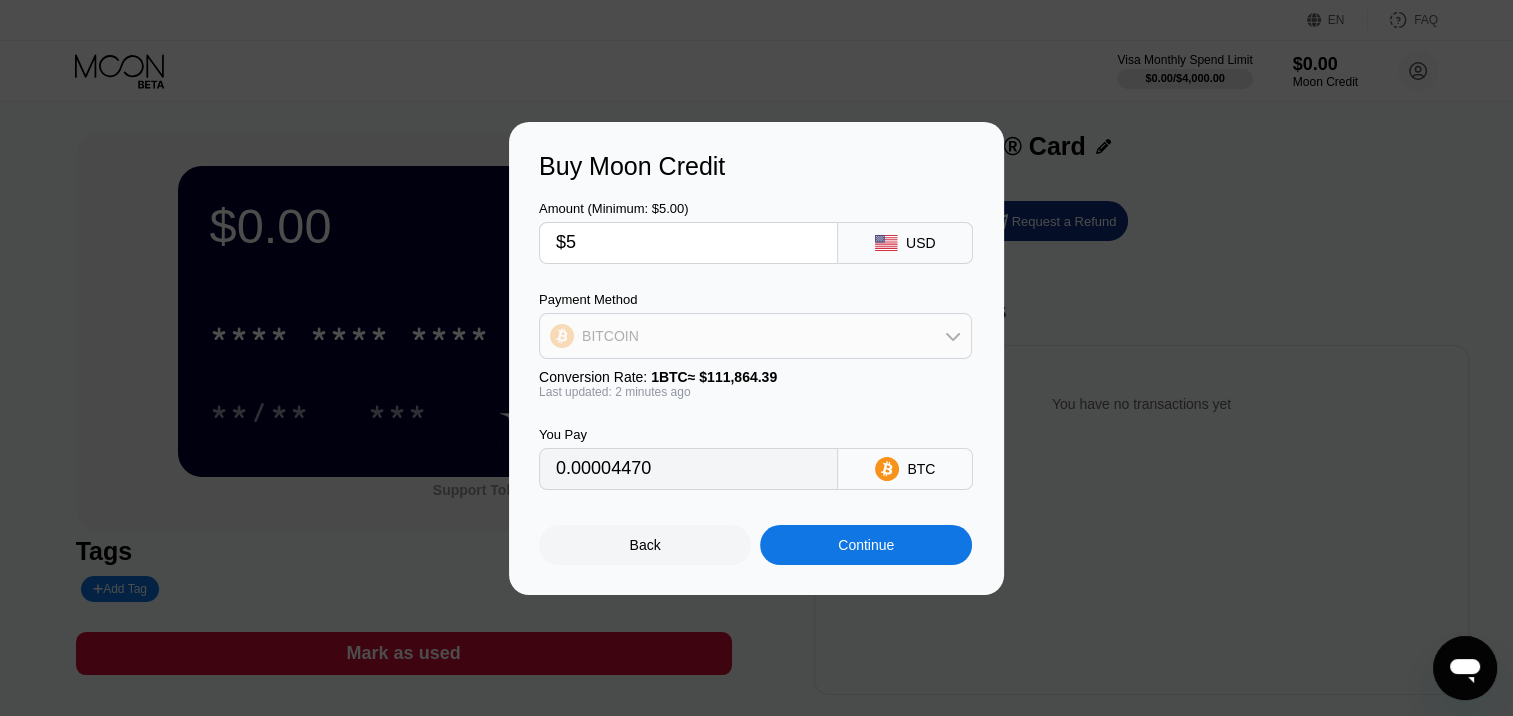 click on "BITCOIN" at bounding box center [755, 336] 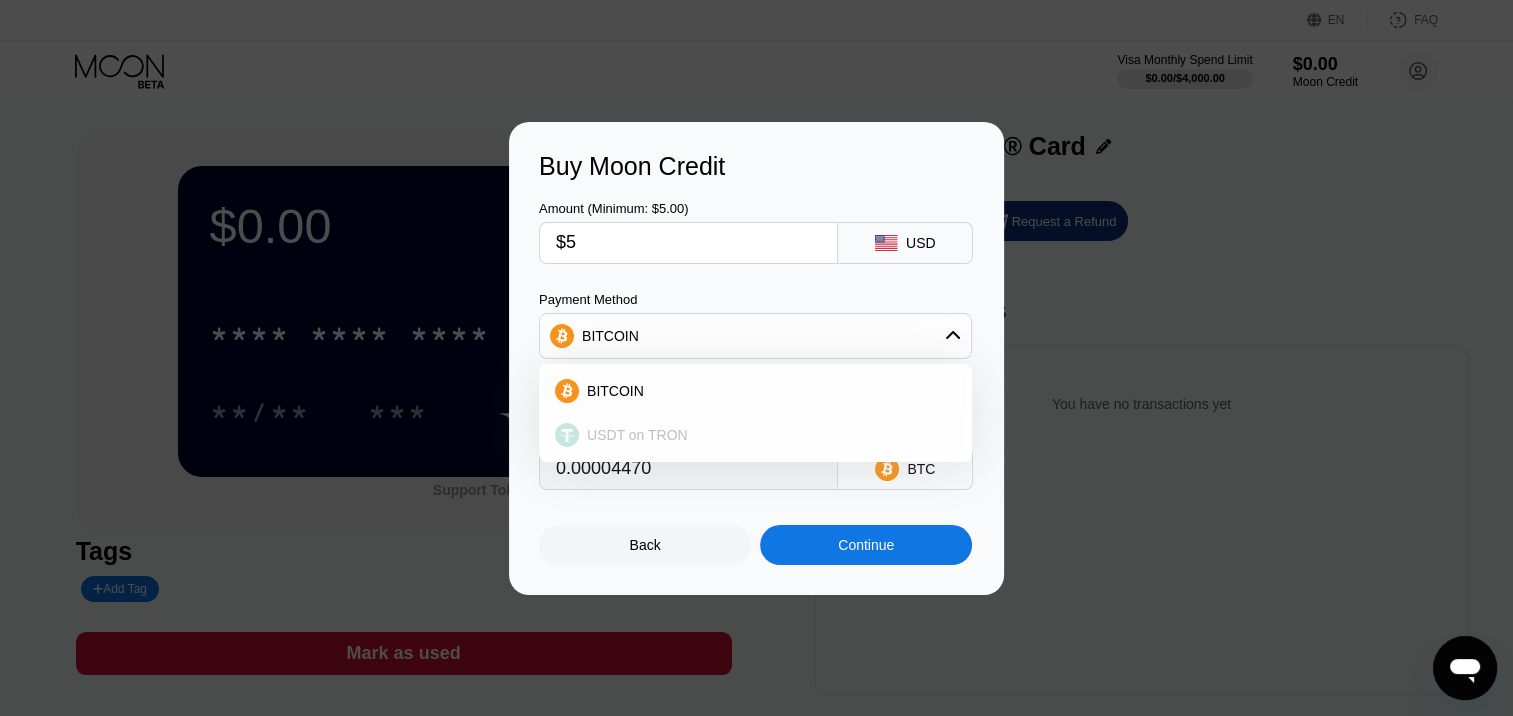 click on "USDT on TRON" at bounding box center (637, 435) 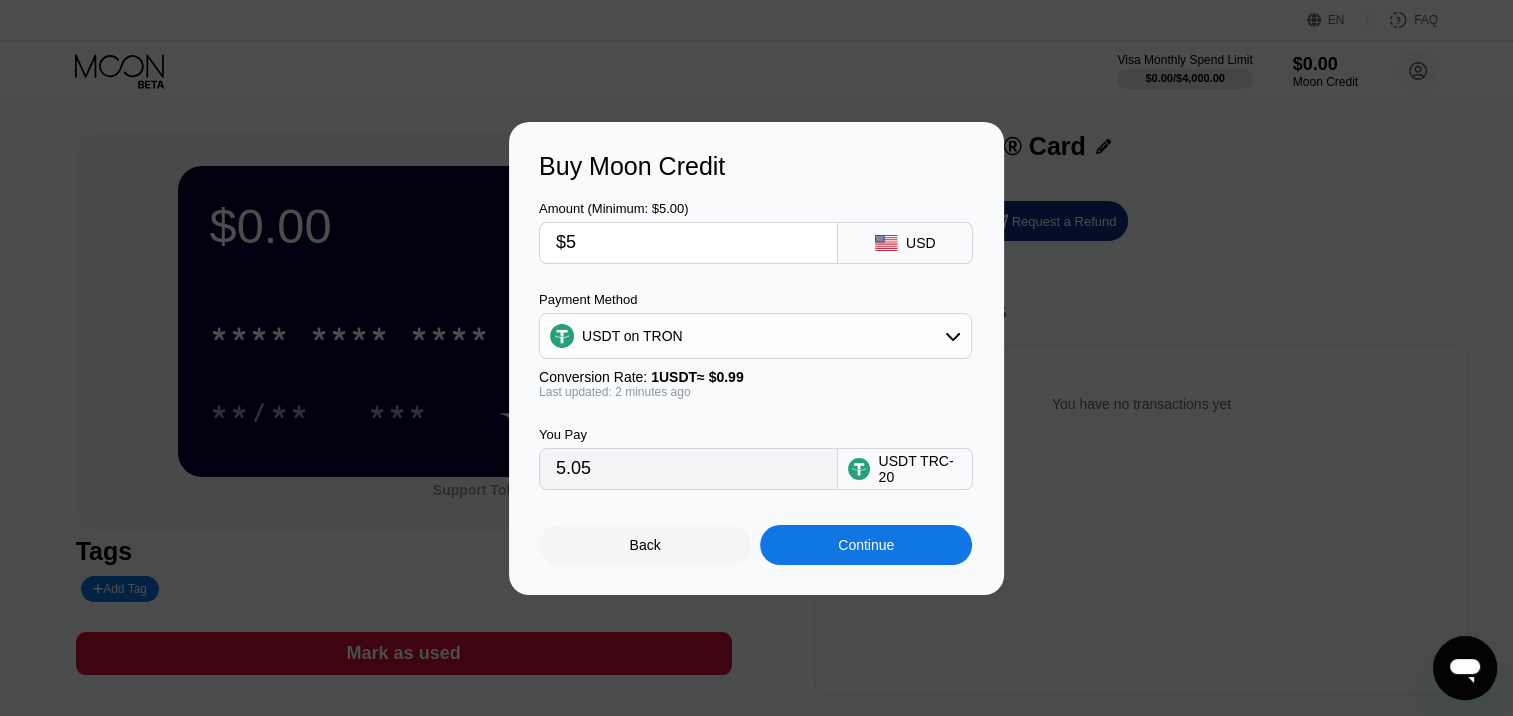 drag, startPoint x: 604, startPoint y: 244, endPoint x: 548, endPoint y: 243, distance: 56.008926 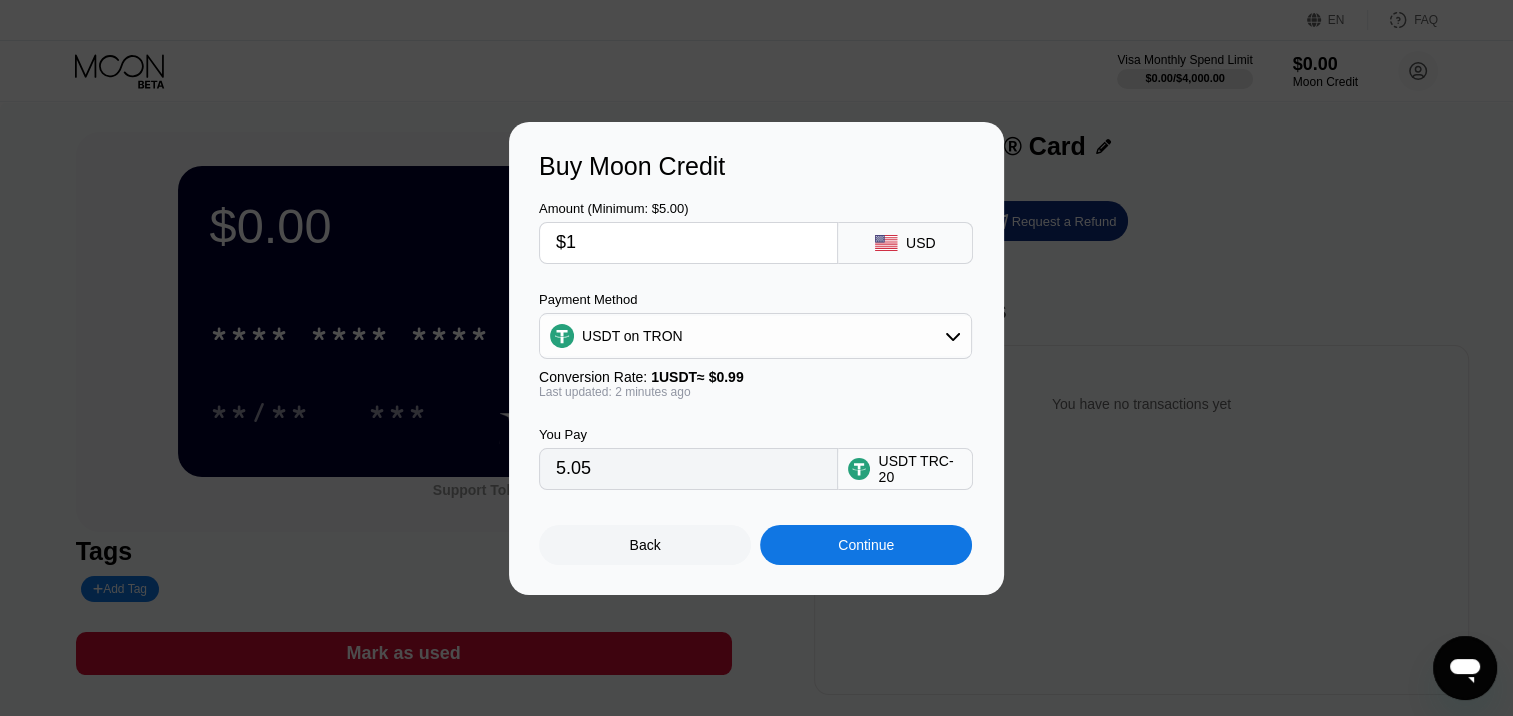 type on "$10" 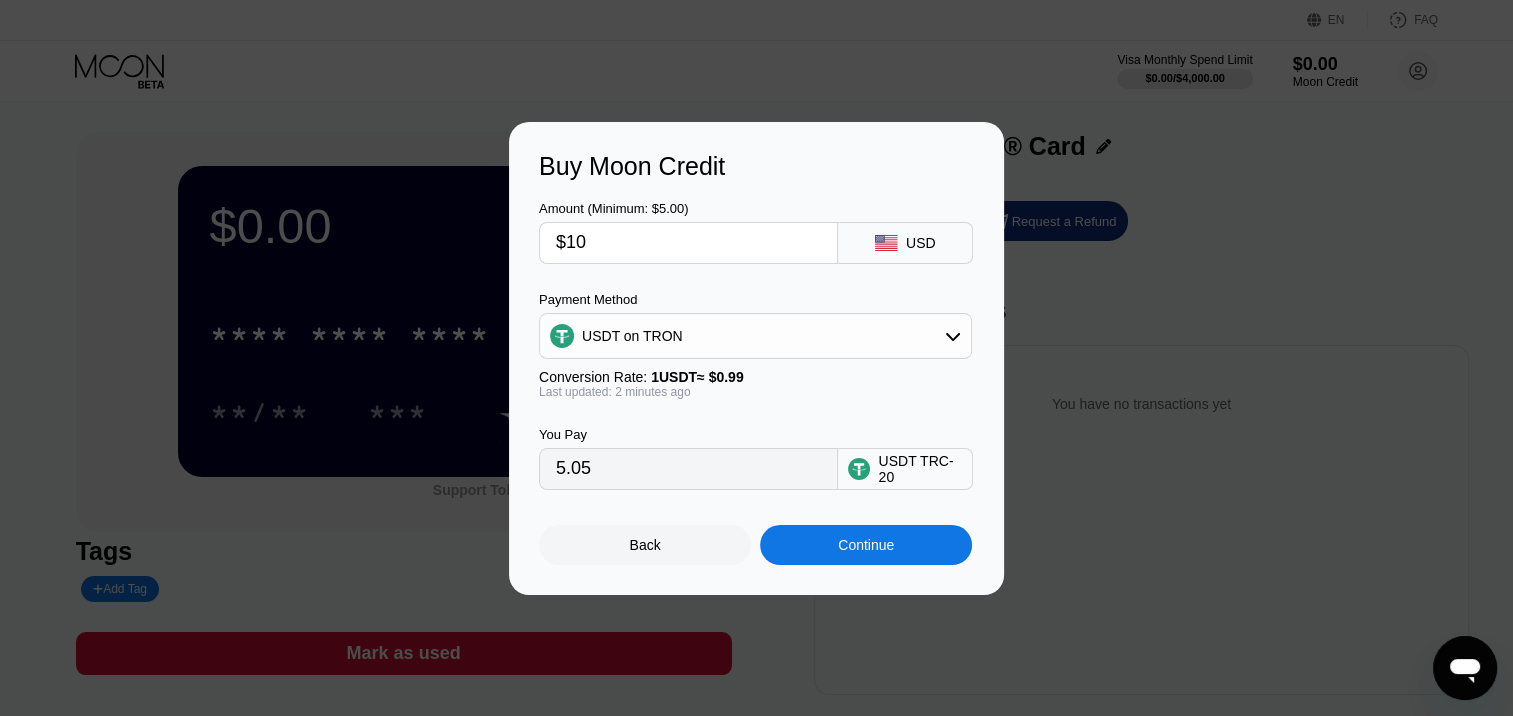 type on "10.10" 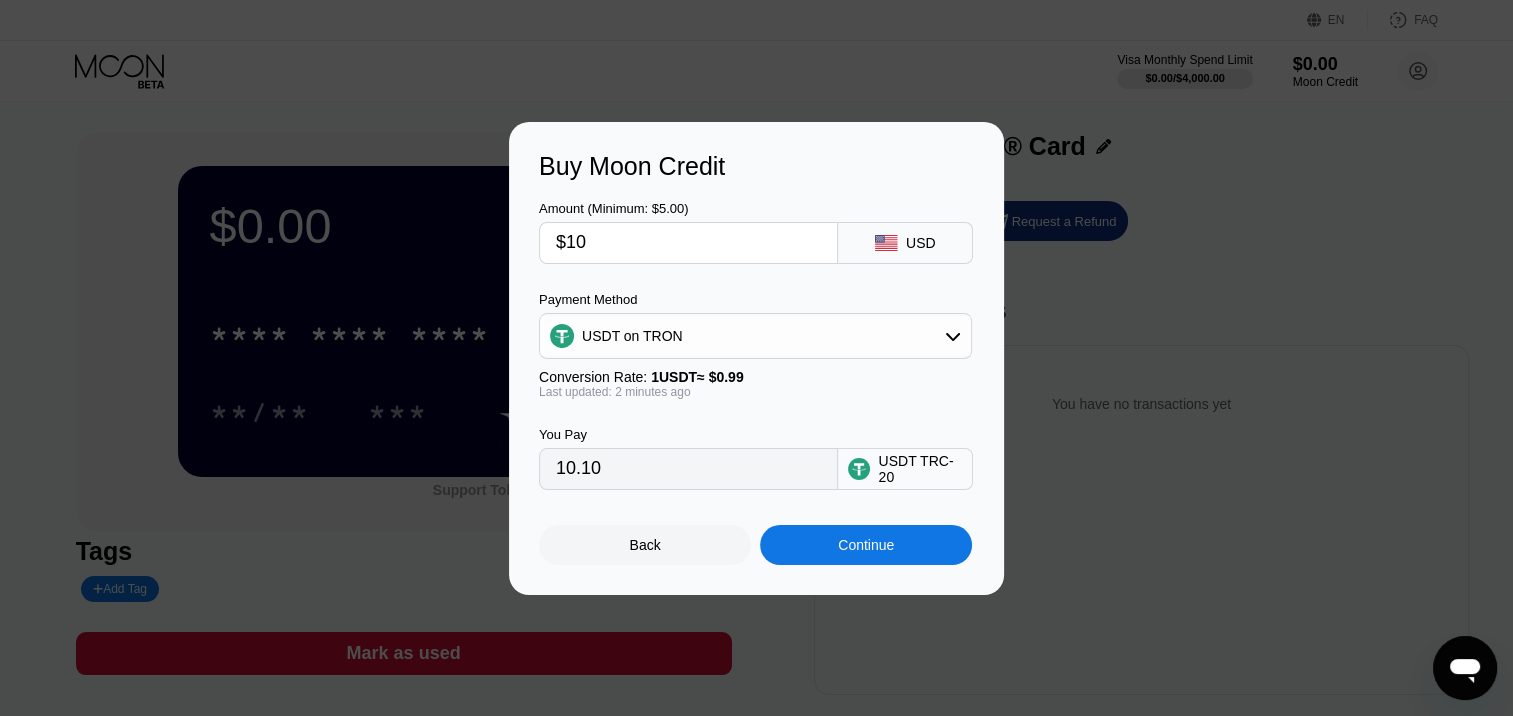 type on "$10" 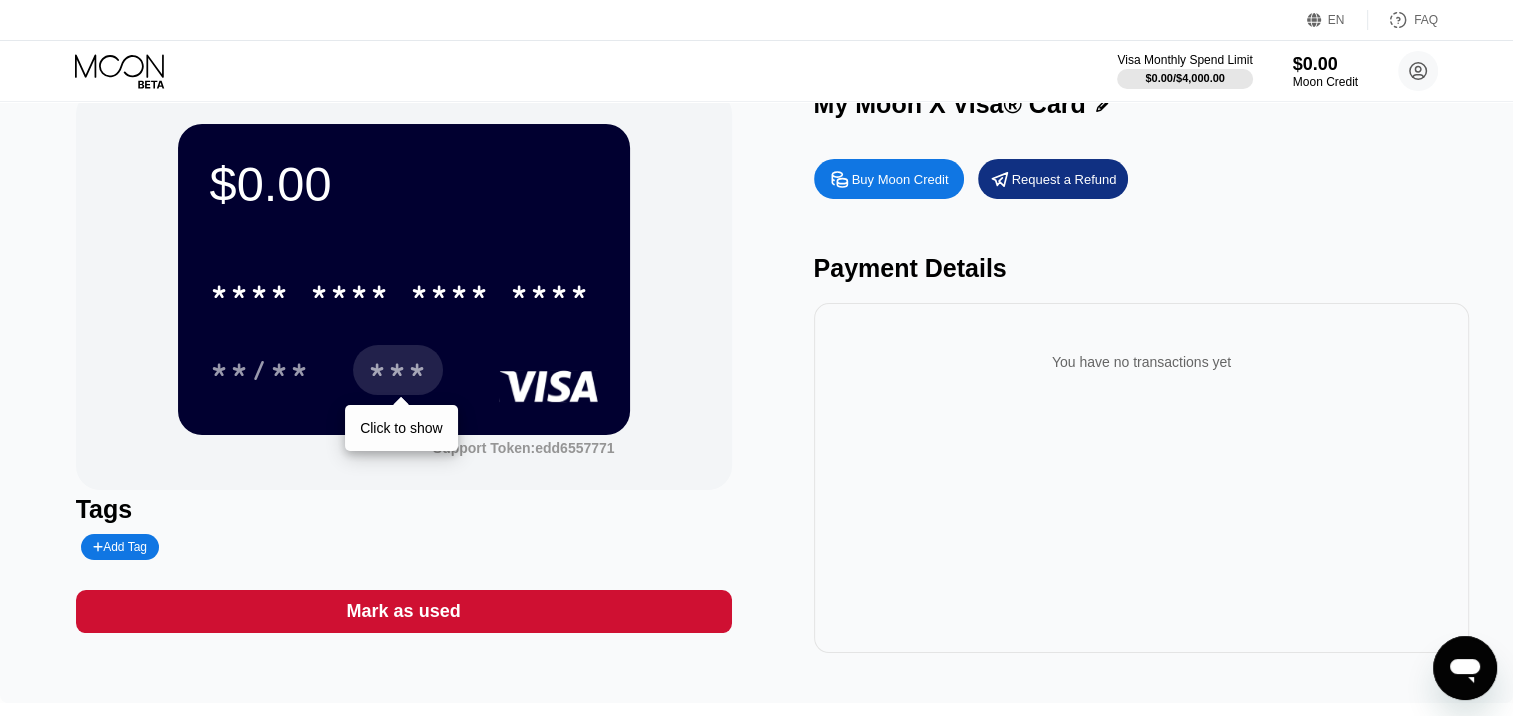 scroll, scrollTop: 100, scrollLeft: 0, axis: vertical 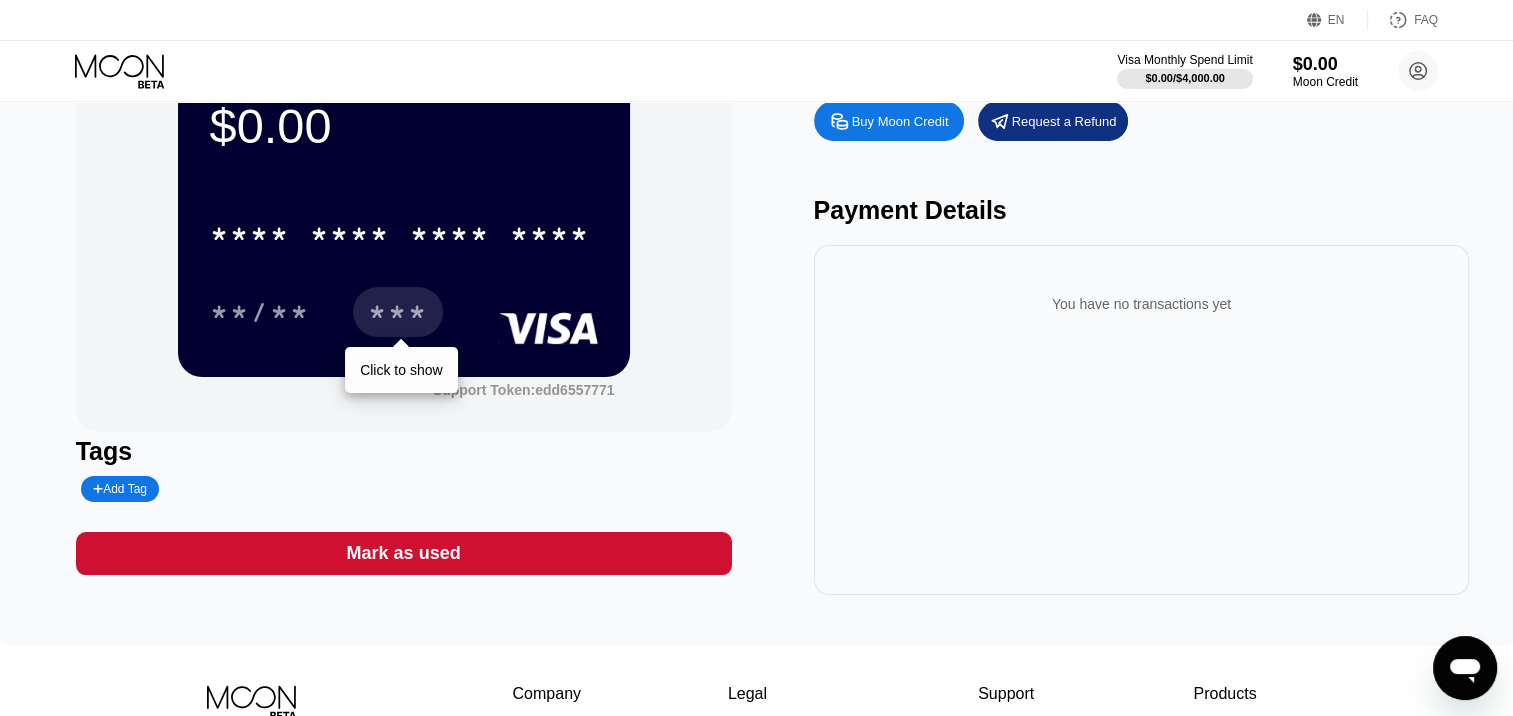 click on "***" at bounding box center [398, 315] 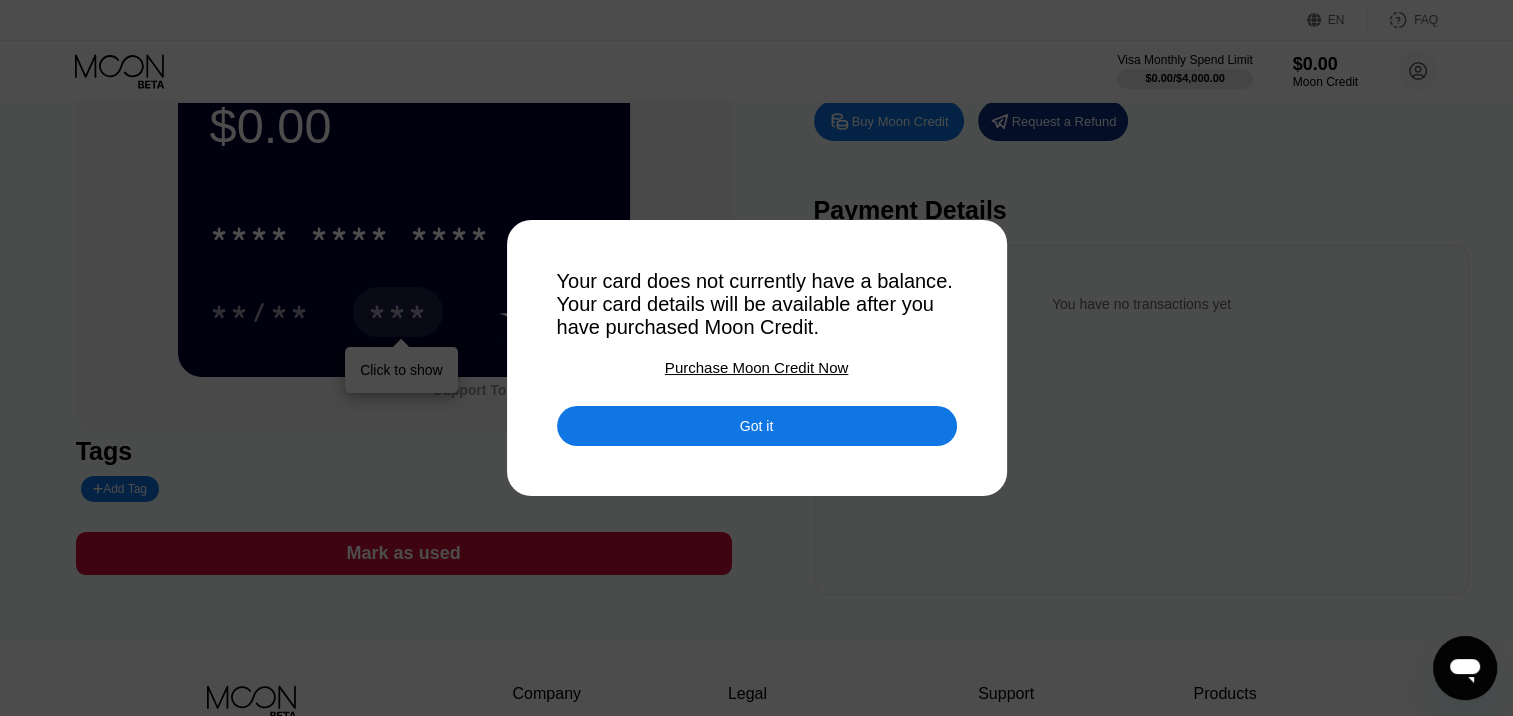 click on "Got it" at bounding box center (757, 426) 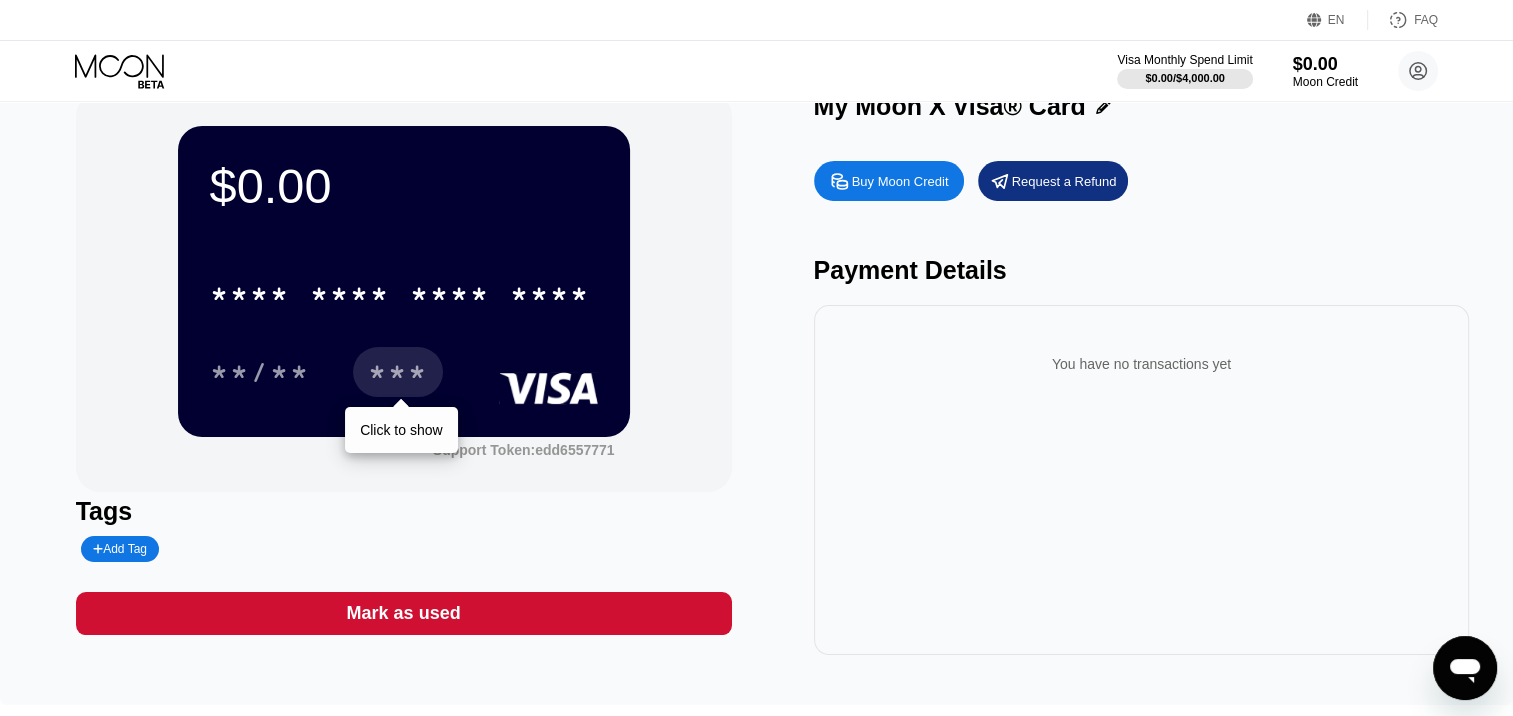 scroll, scrollTop: 0, scrollLeft: 0, axis: both 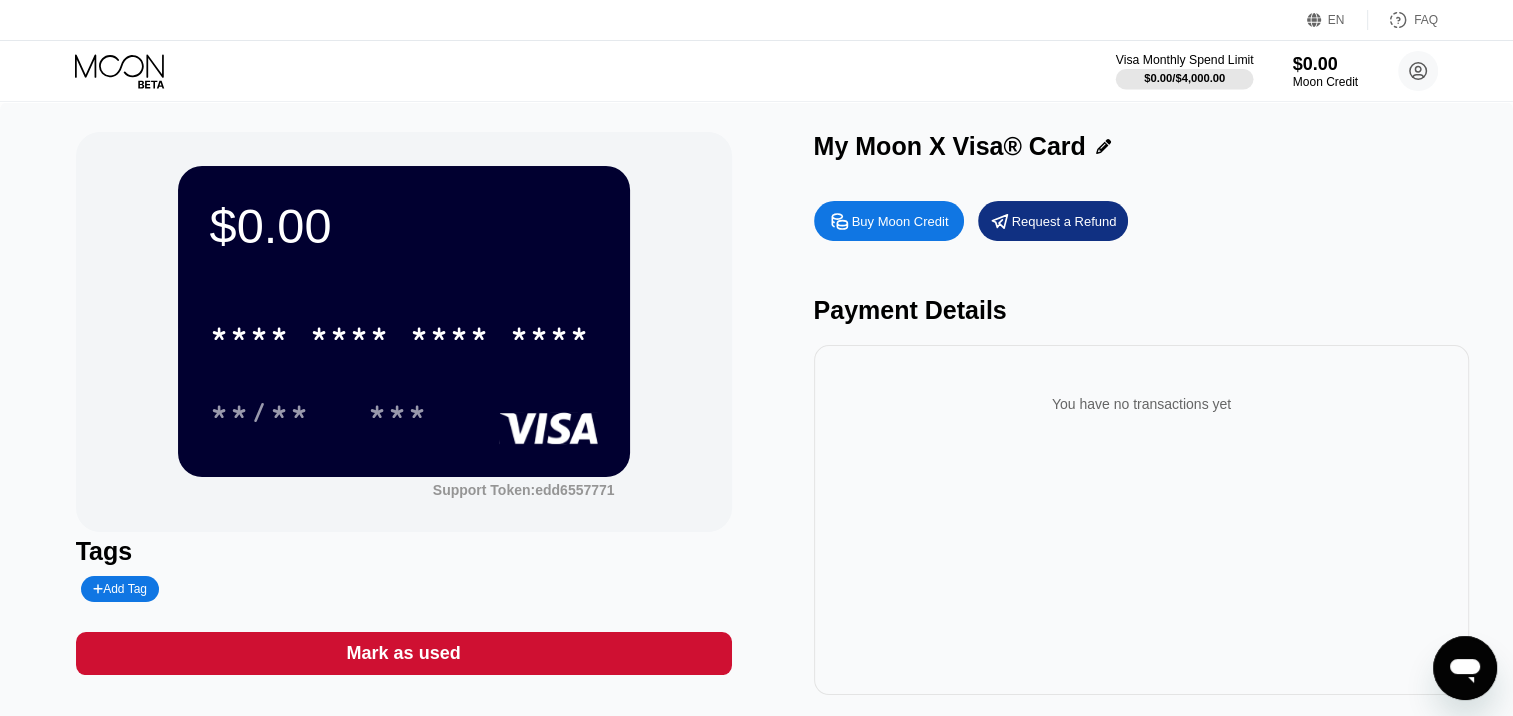 click on "$0.00 / $4,000.00" at bounding box center (1184, 78) 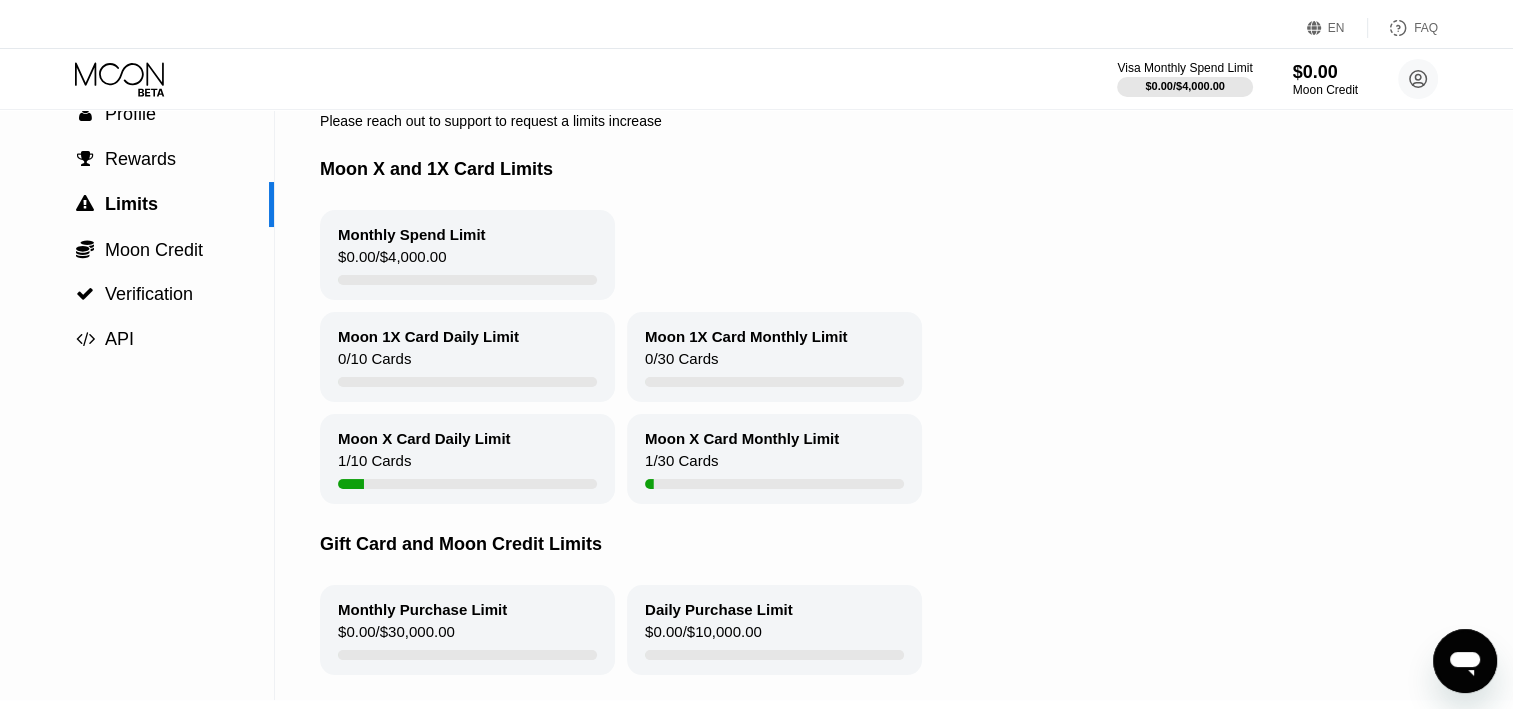 scroll, scrollTop: 0, scrollLeft: 0, axis: both 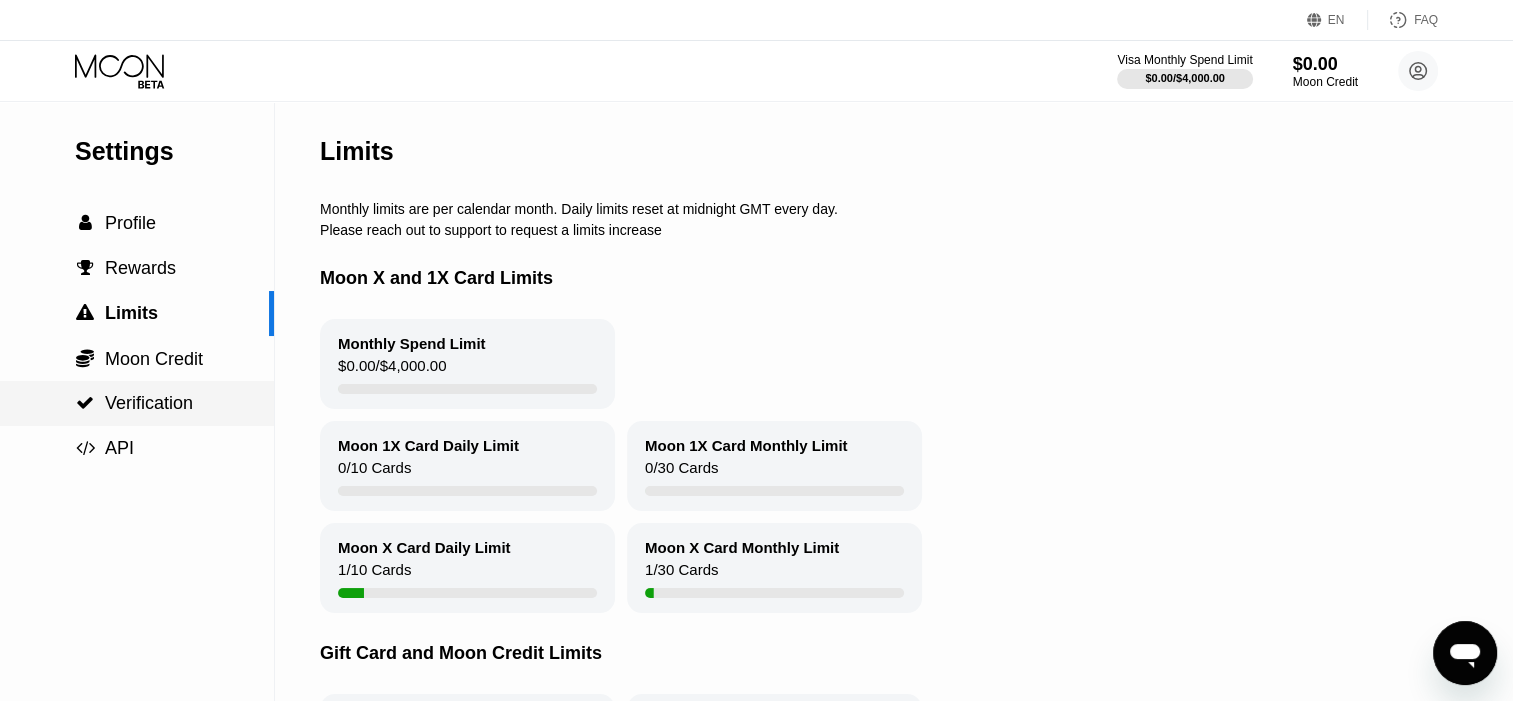 click on "Verification" at bounding box center (149, 403) 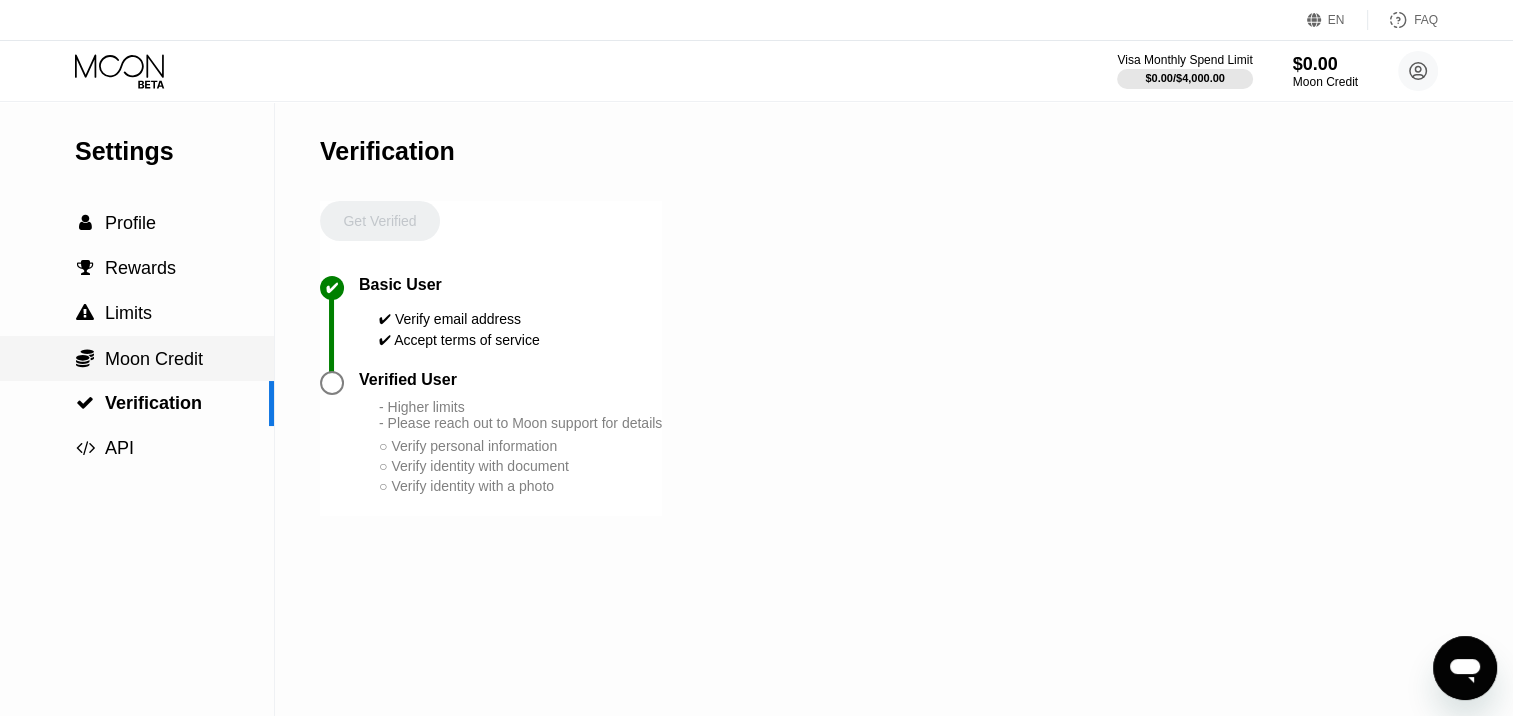 click on " Moon Credit" at bounding box center [137, 358] 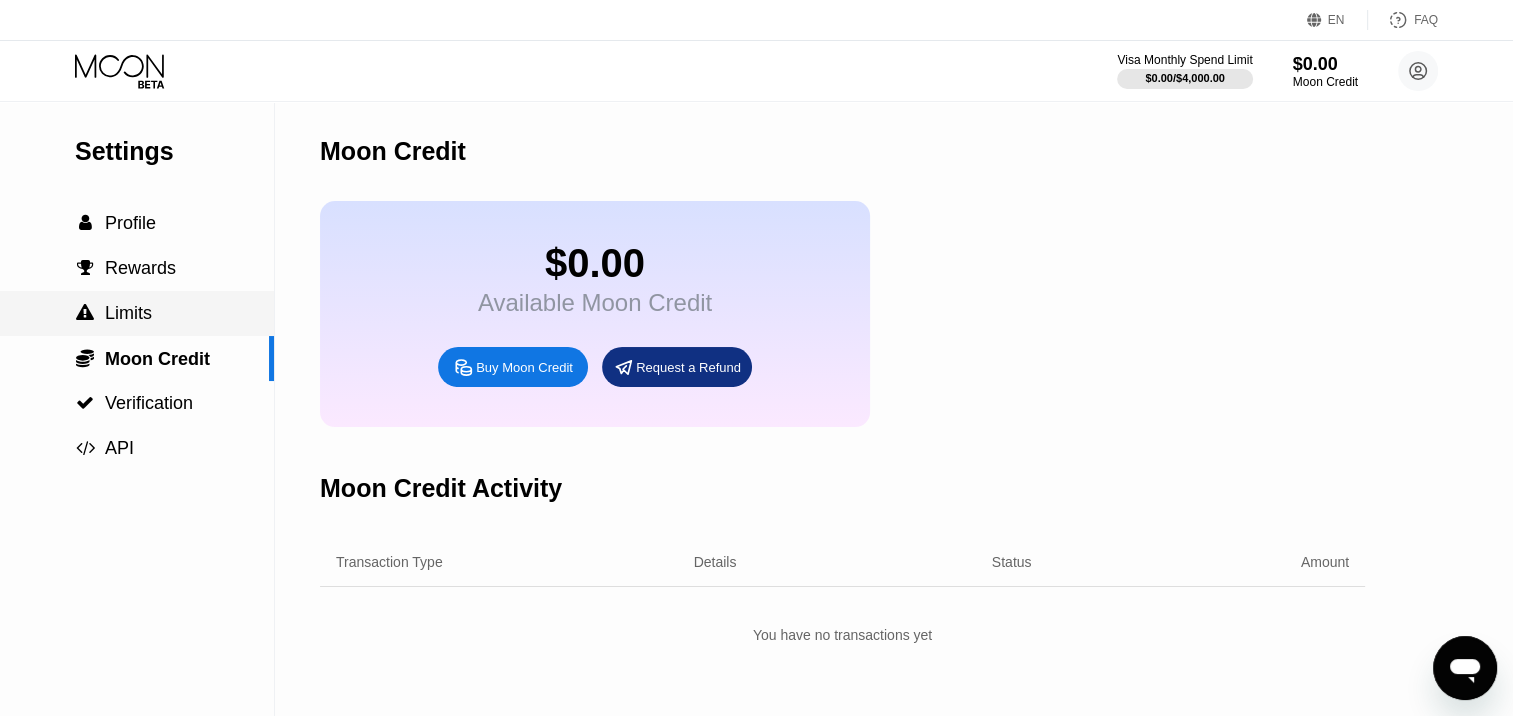 click on " Limits" at bounding box center (137, 313) 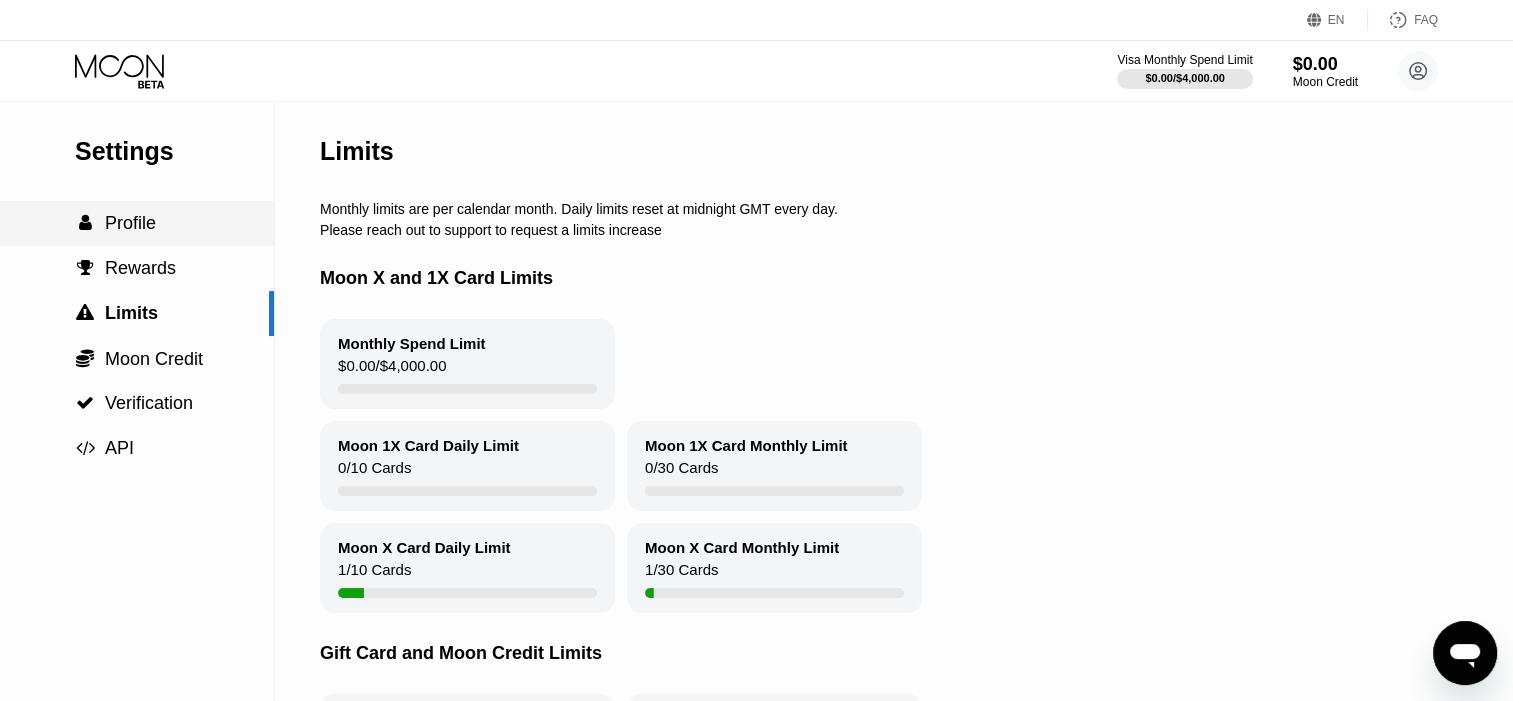 click on "Profile" at bounding box center (130, 223) 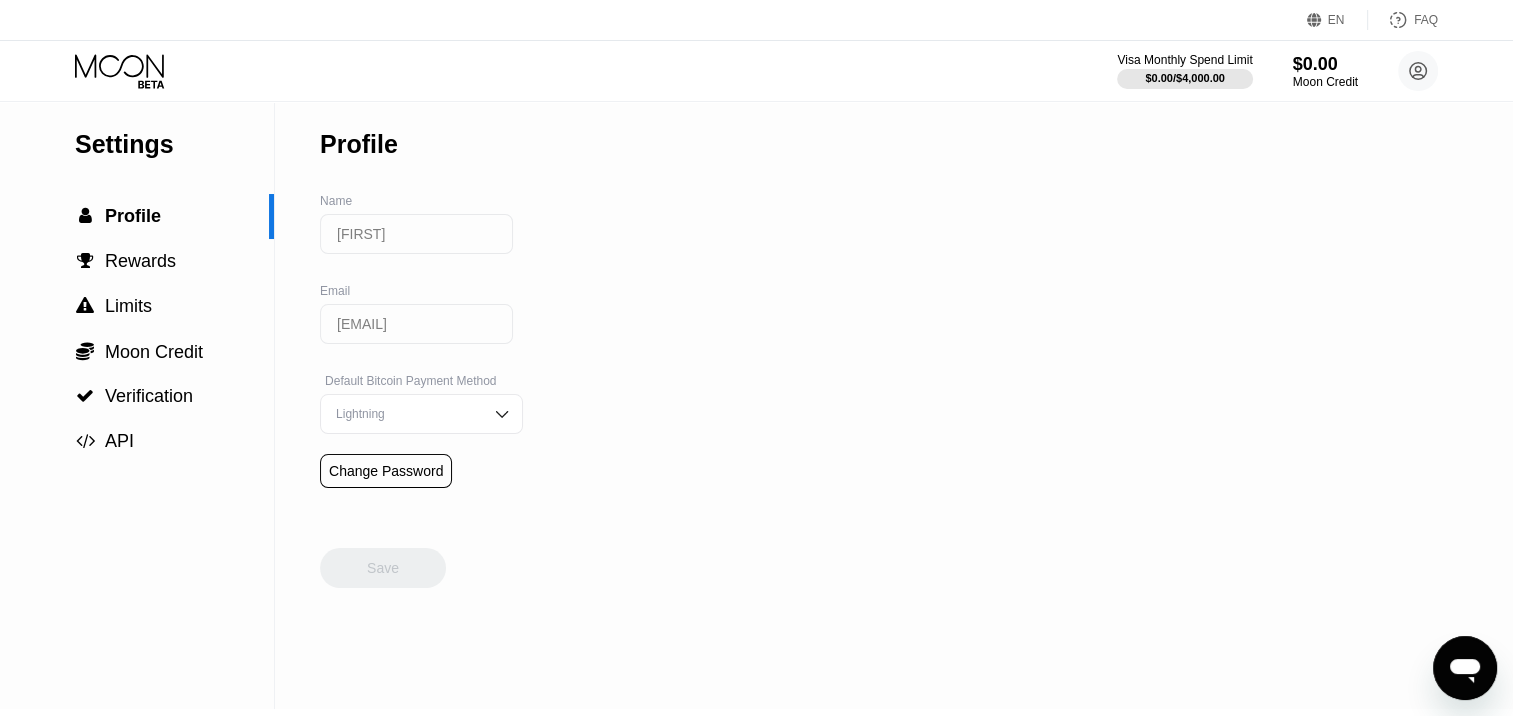 scroll, scrollTop: 0, scrollLeft: 0, axis: both 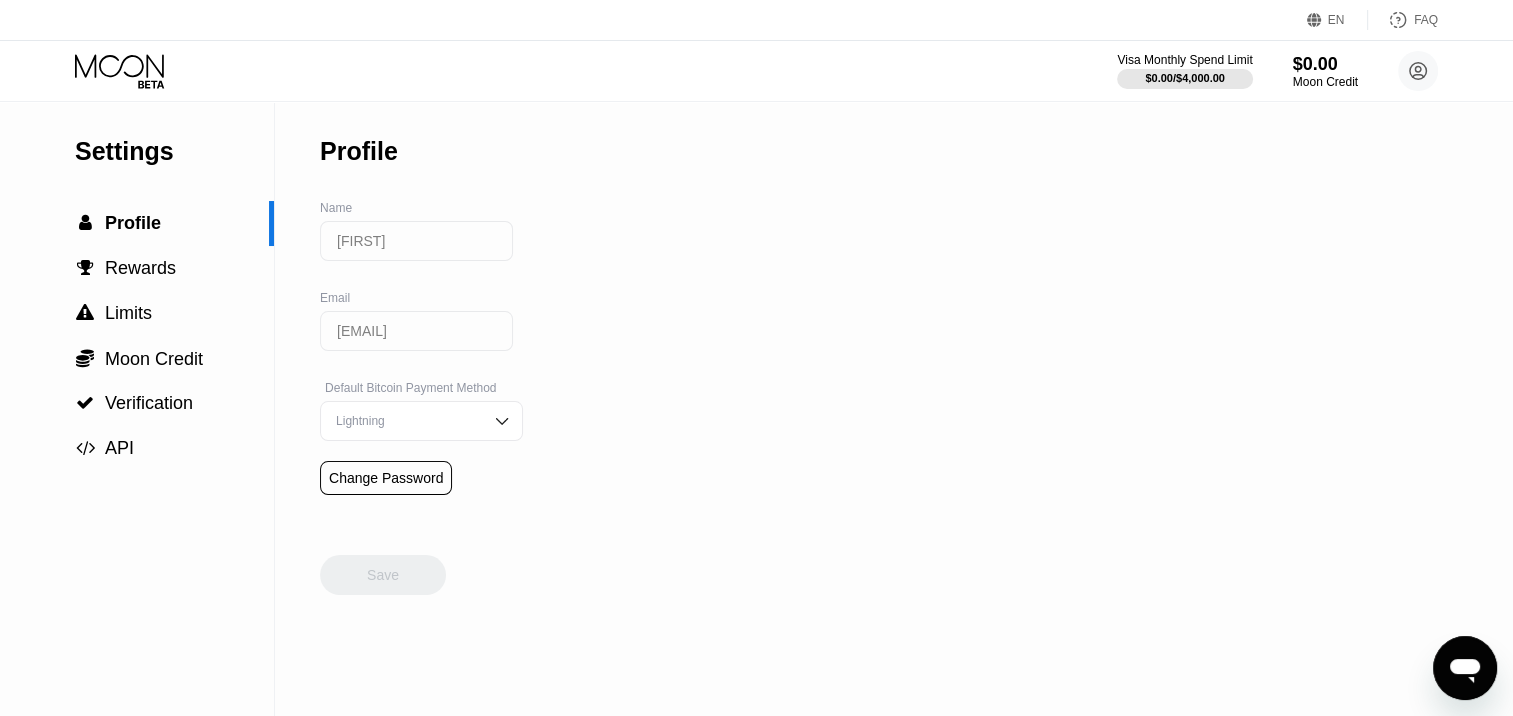 click 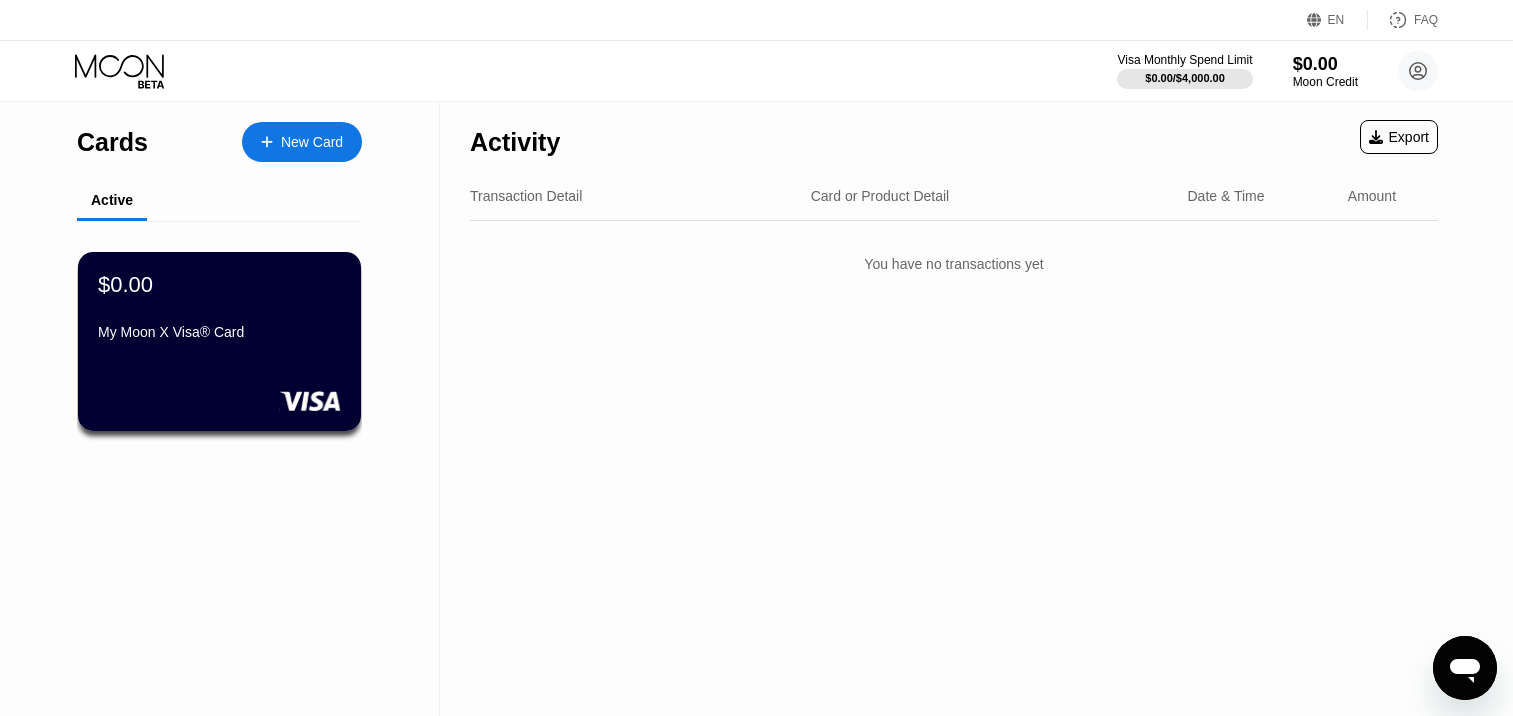 scroll, scrollTop: 0, scrollLeft: 0, axis: both 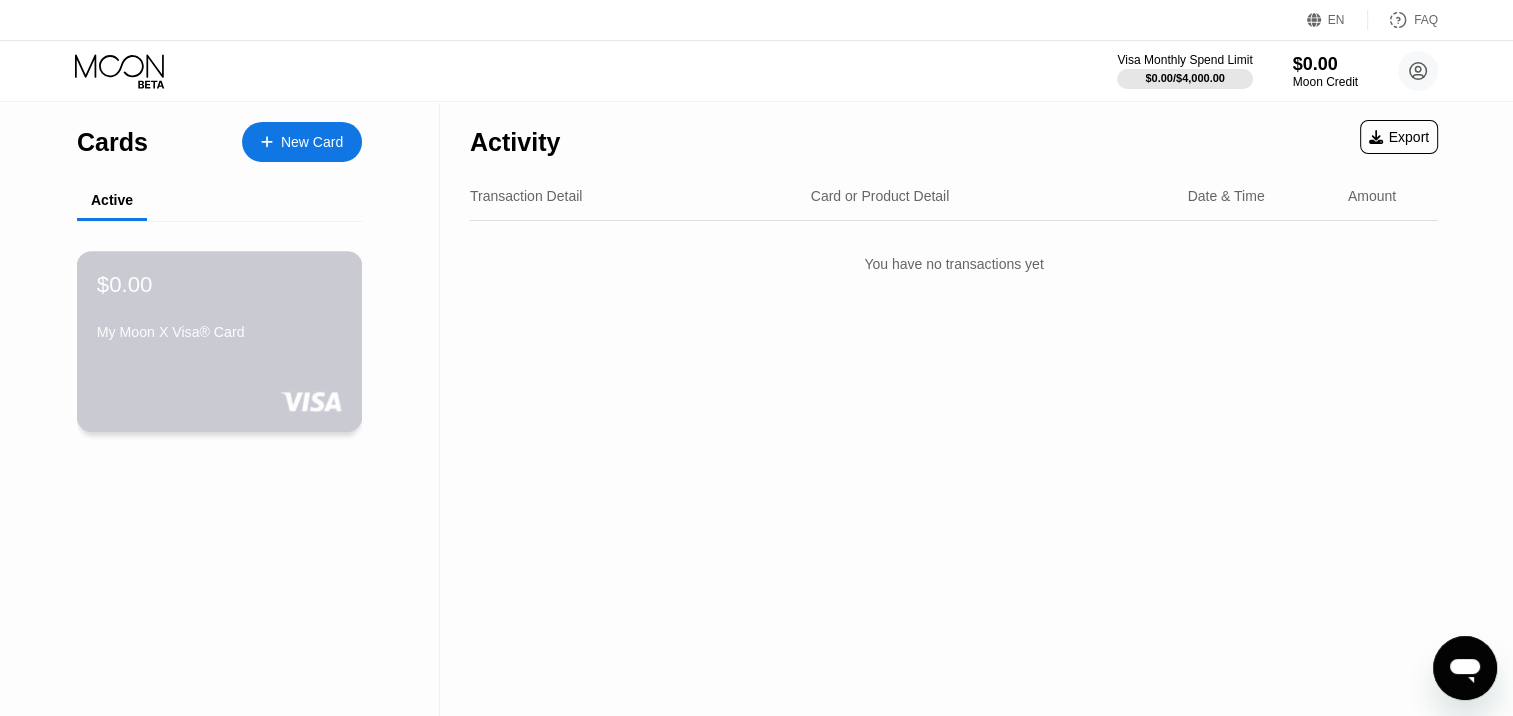 click on "My Moon X Visa® Card" at bounding box center [219, 332] 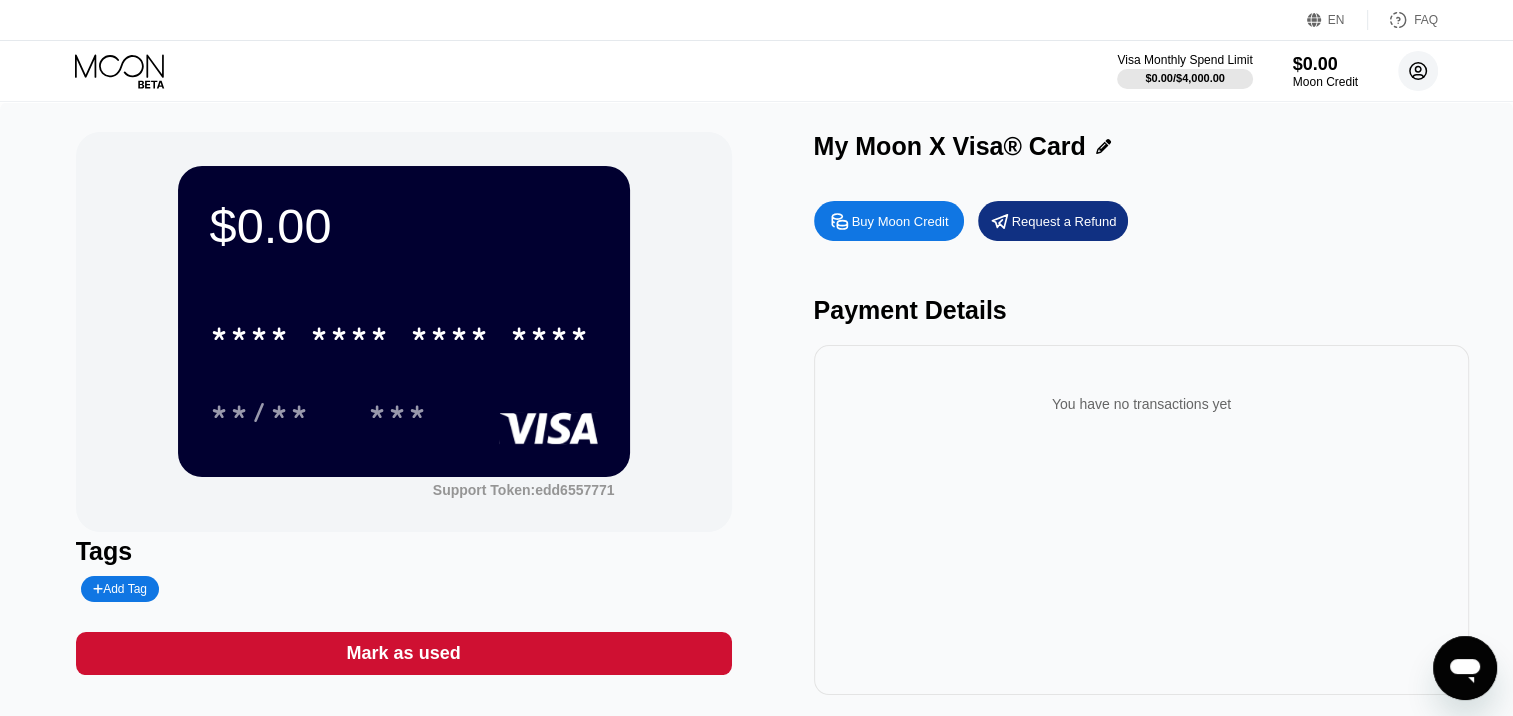 click 